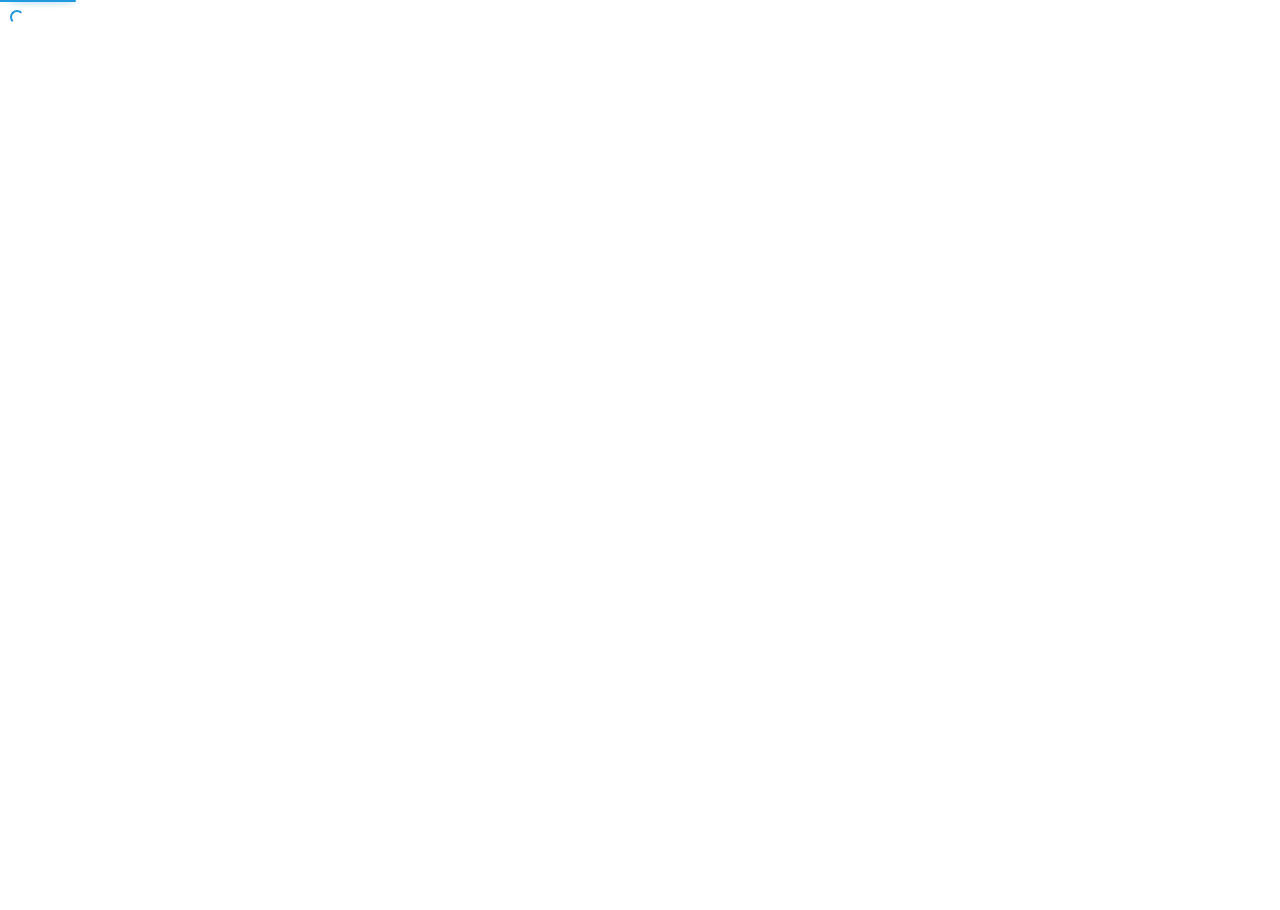 scroll, scrollTop: 0, scrollLeft: 0, axis: both 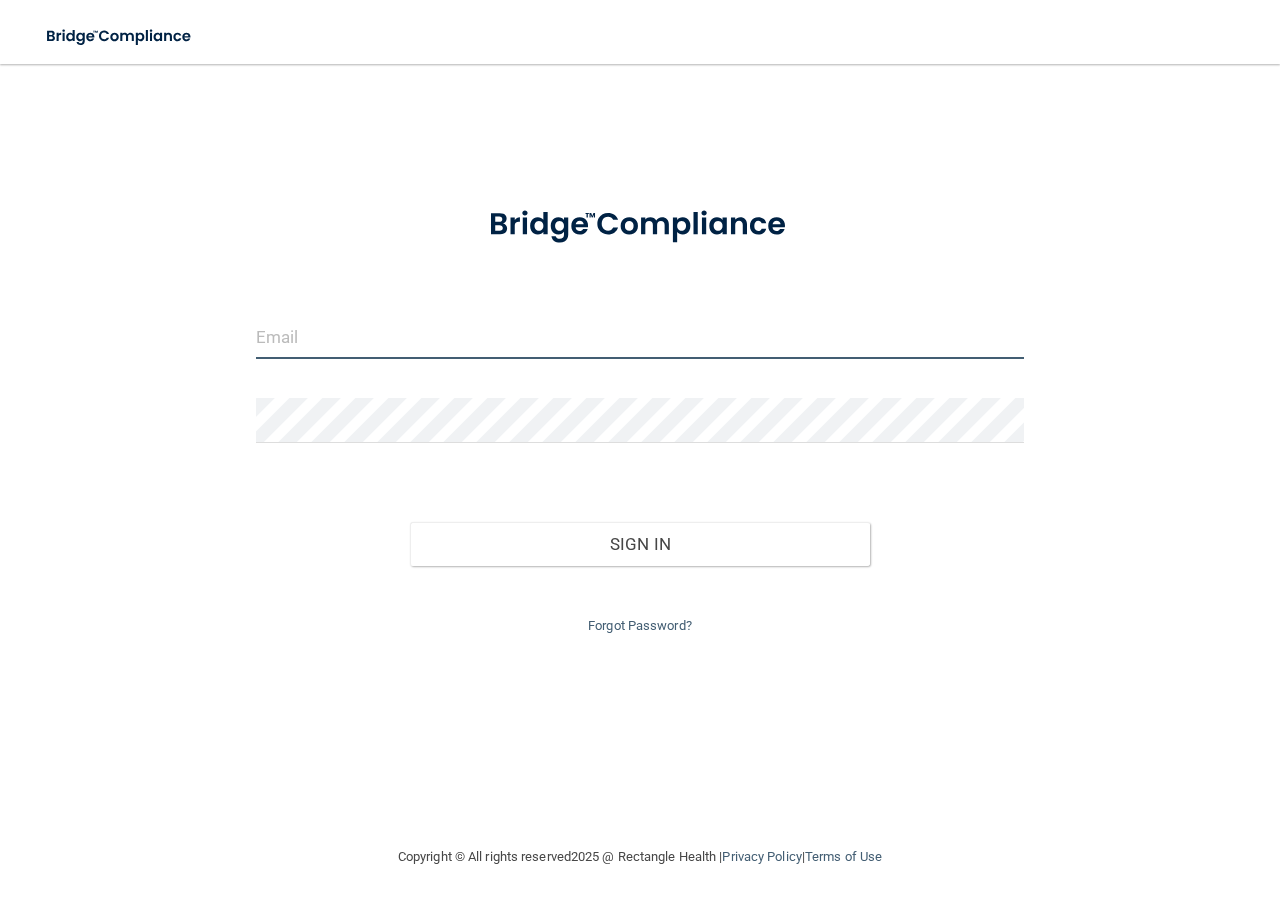 type on "[EMAIL]" 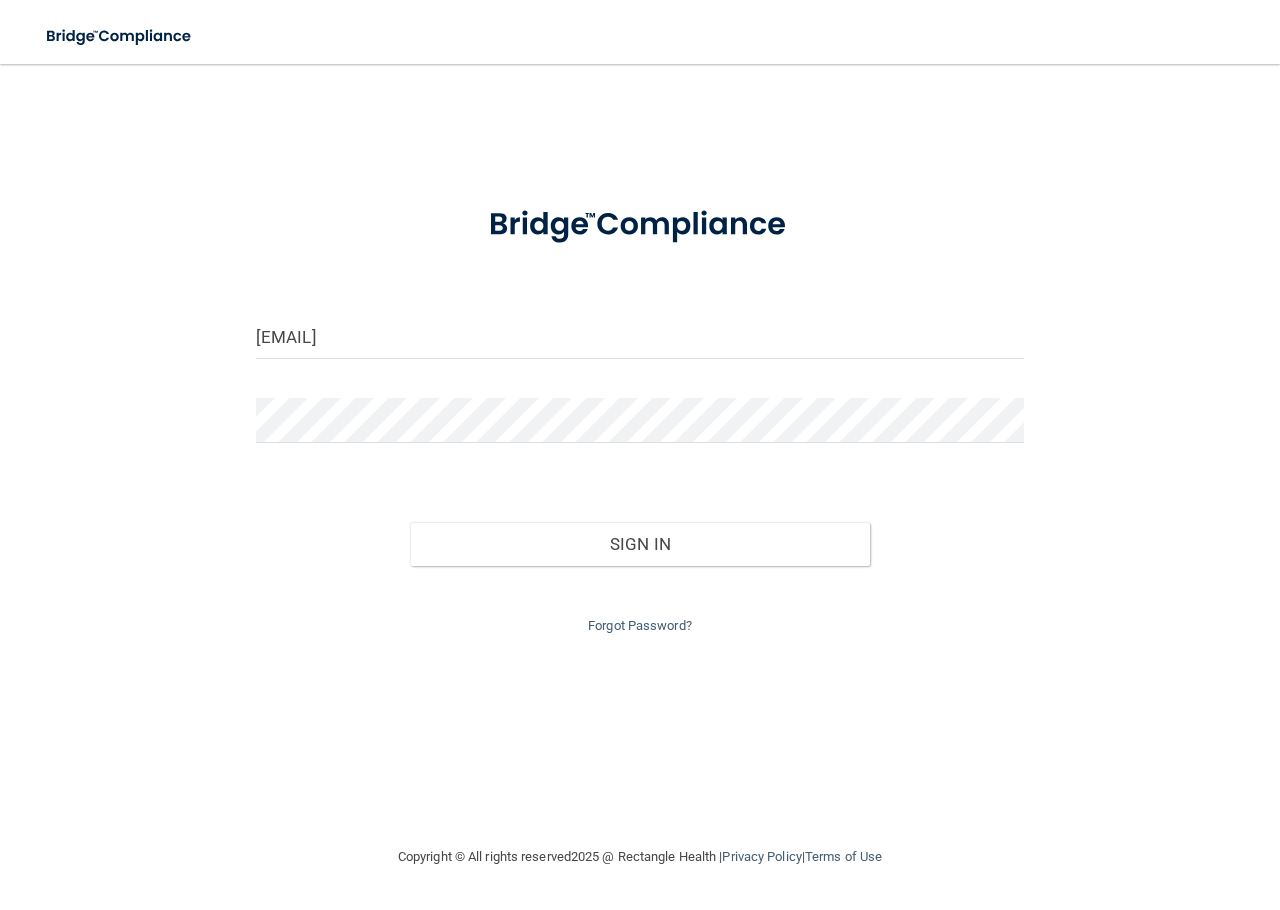 click on "Forgot Password?" at bounding box center [640, 602] 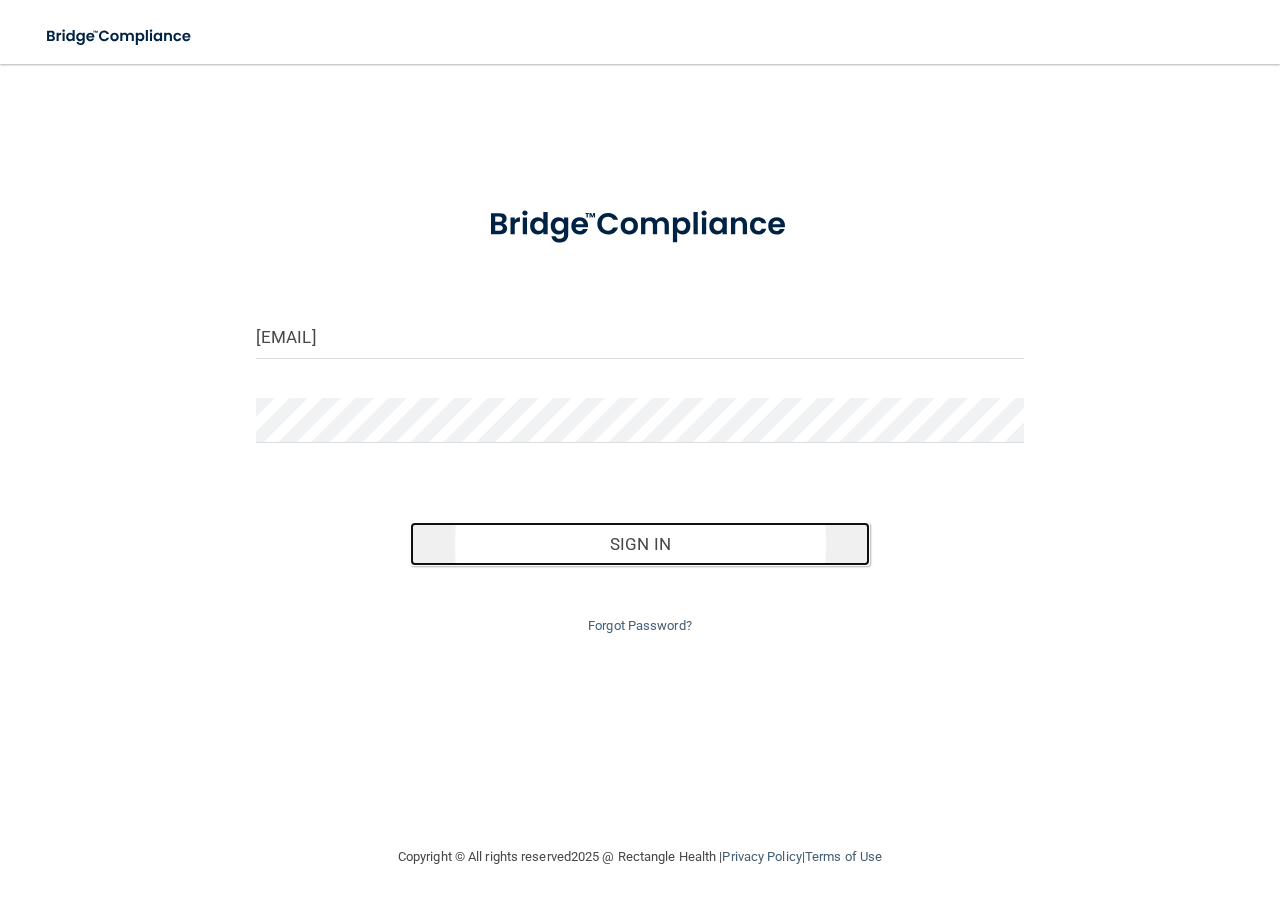 click on "Sign In" at bounding box center [640, 544] 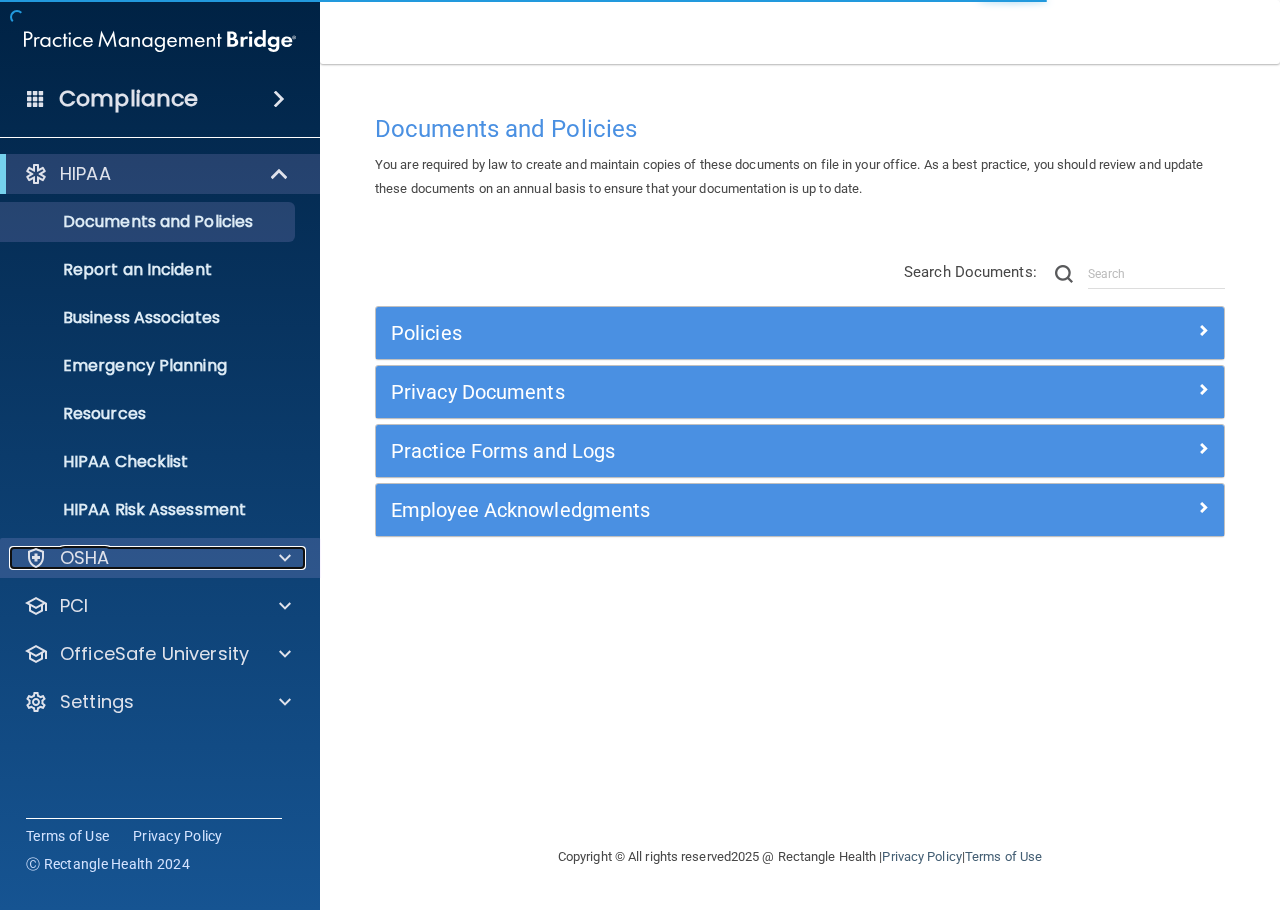 click on "OSHA" at bounding box center (133, 558) 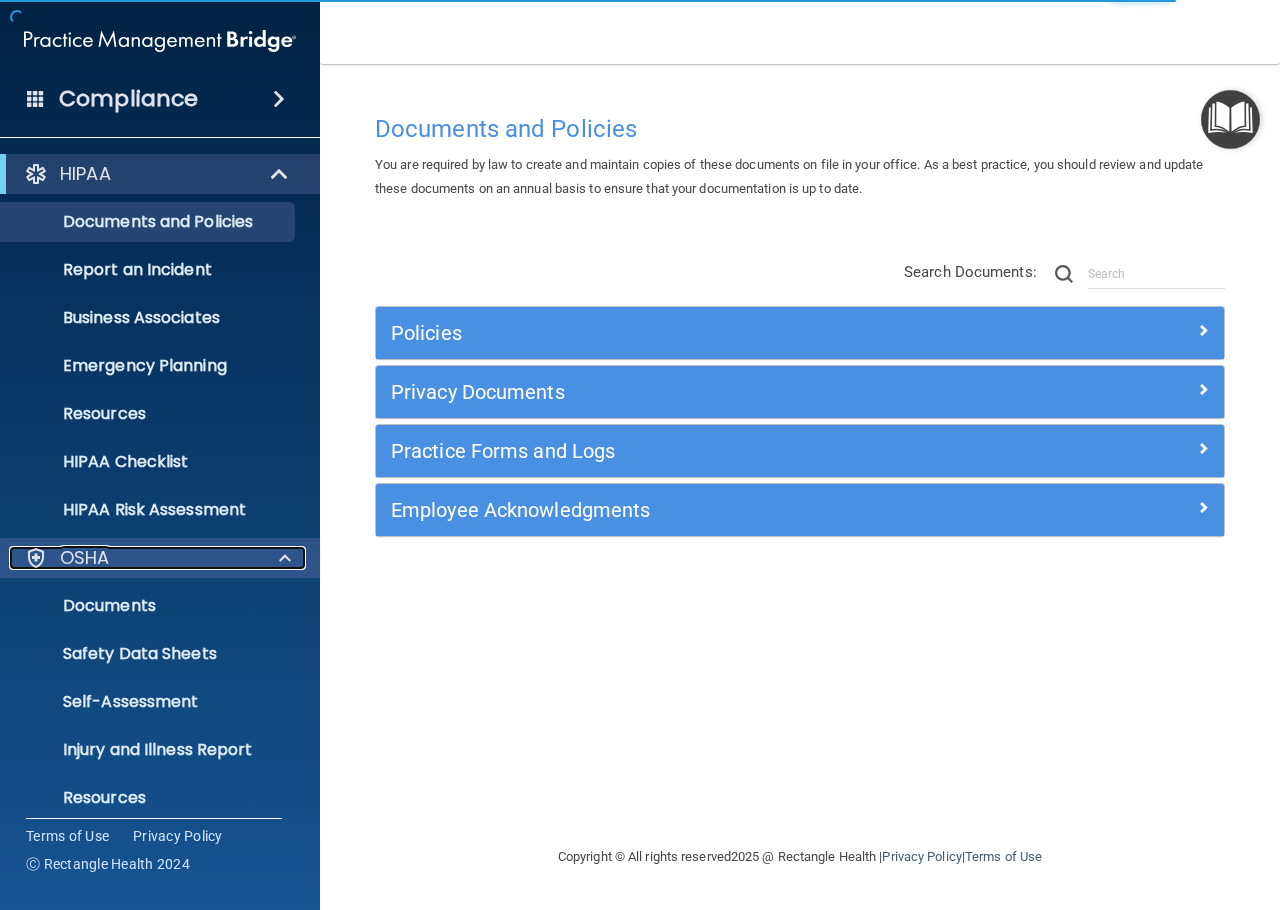 click on "OSHA" at bounding box center (133, 558) 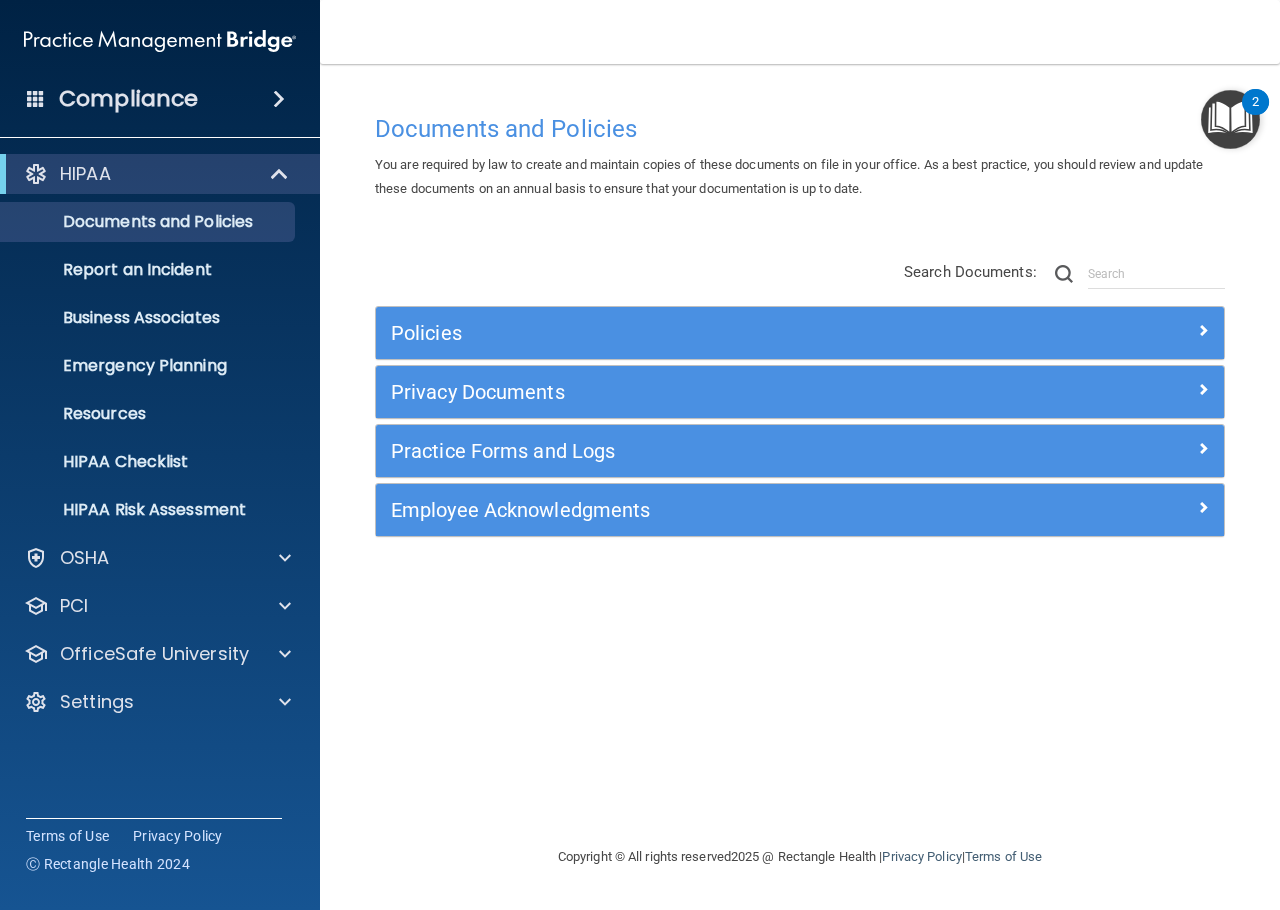 click on "Compliance" at bounding box center (160, 99) 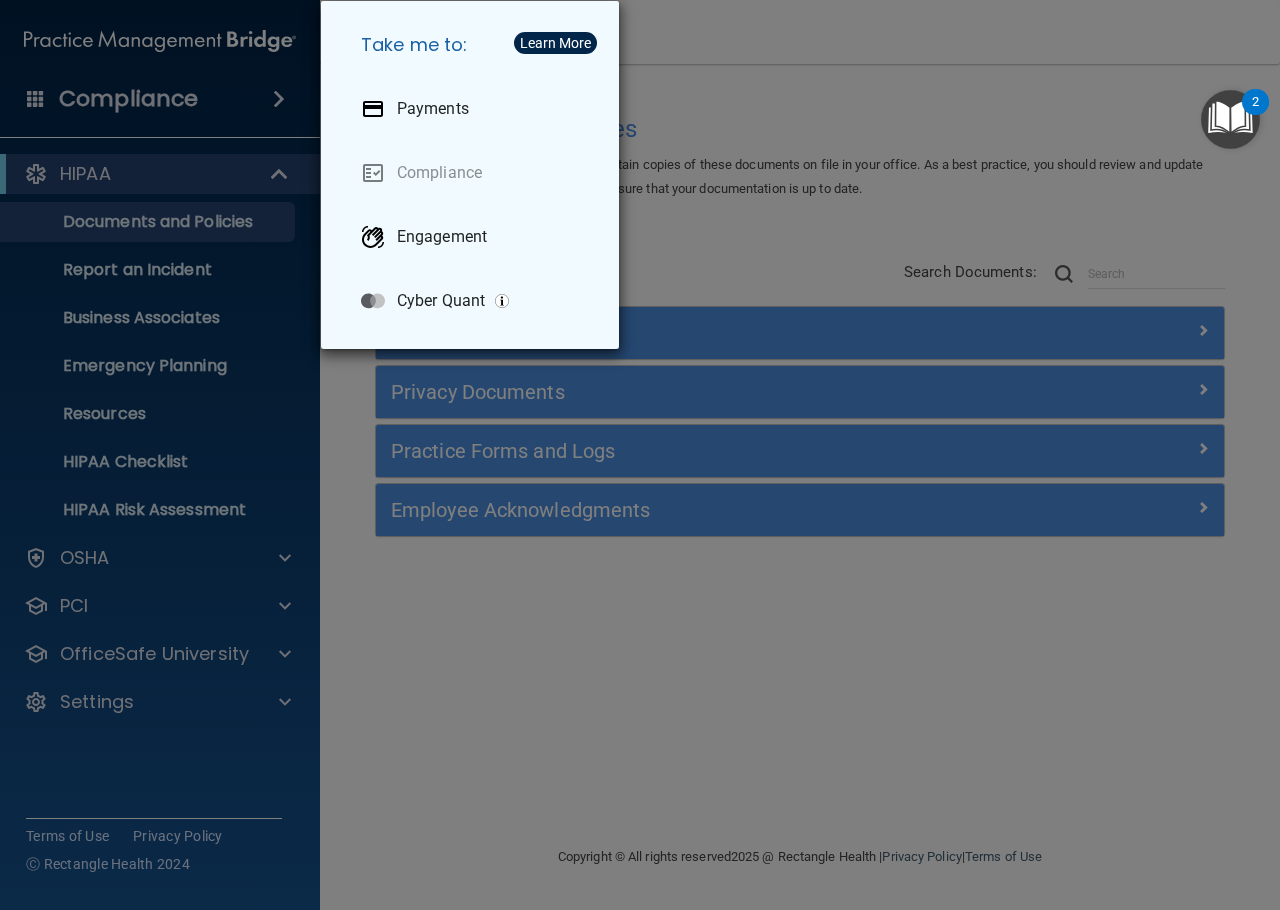 click on "Take me to:             Payments                   Compliance                     Engagement                     Cyber Quant" at bounding box center [640, 455] 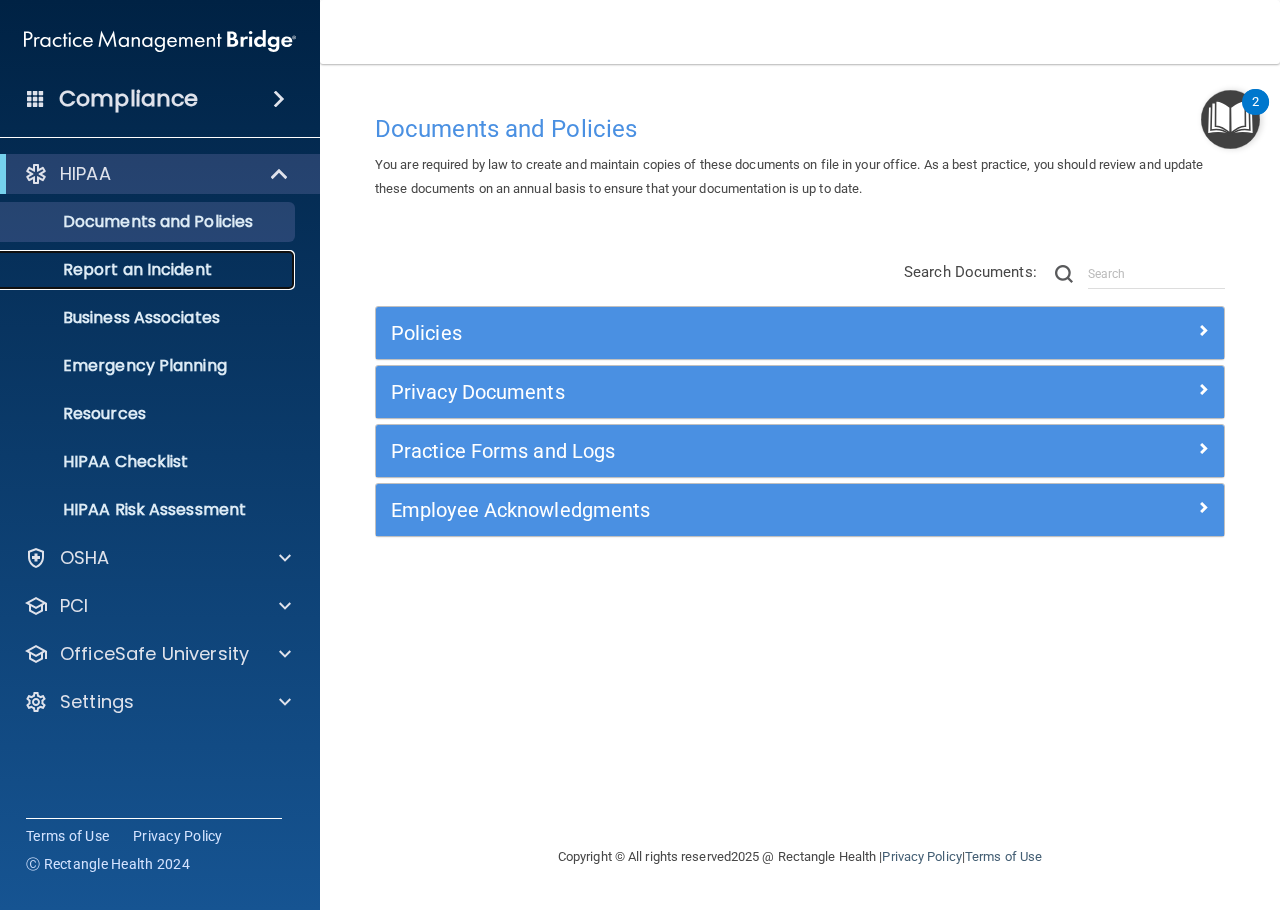 click on "Report an Incident" at bounding box center (149, 270) 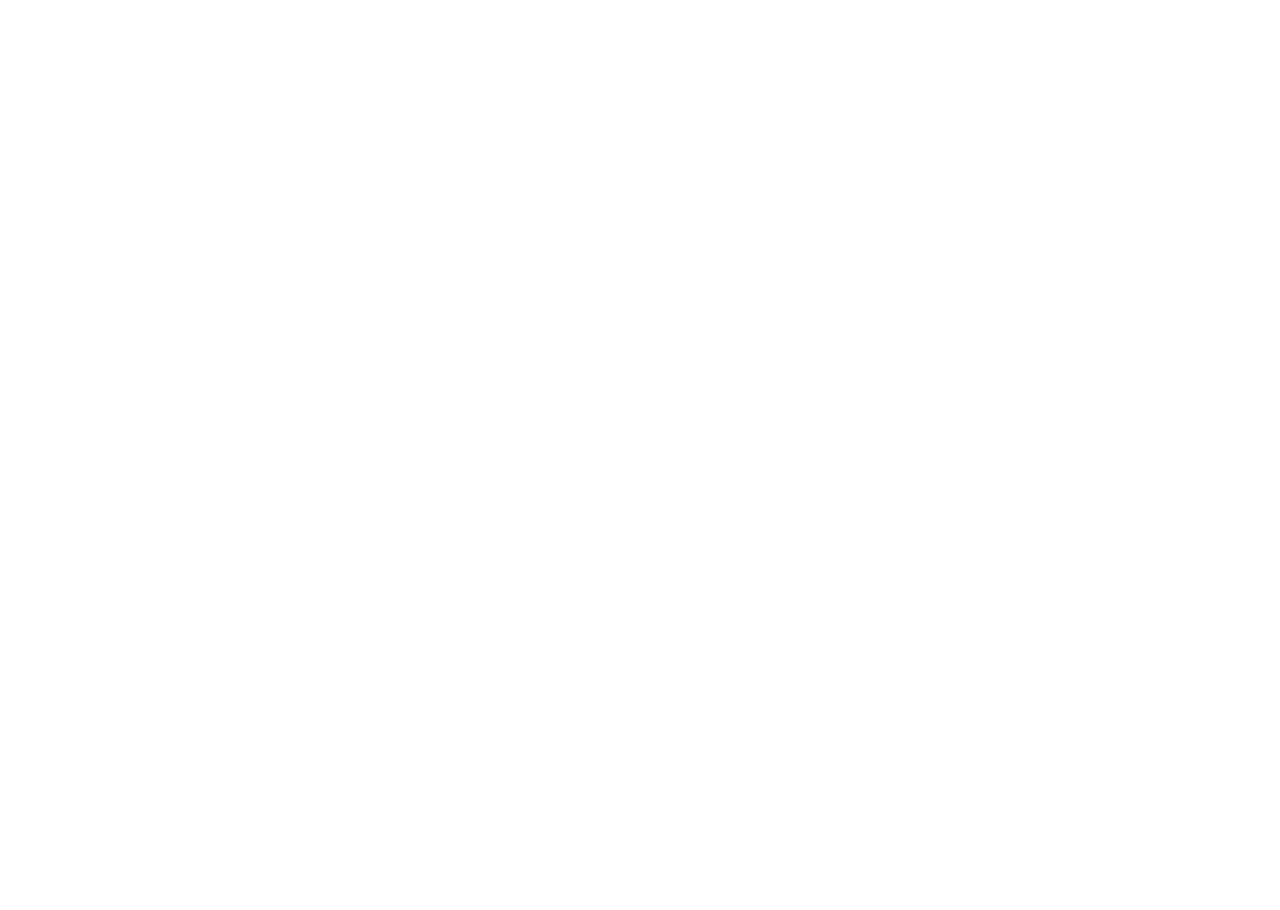 scroll, scrollTop: 0, scrollLeft: 0, axis: both 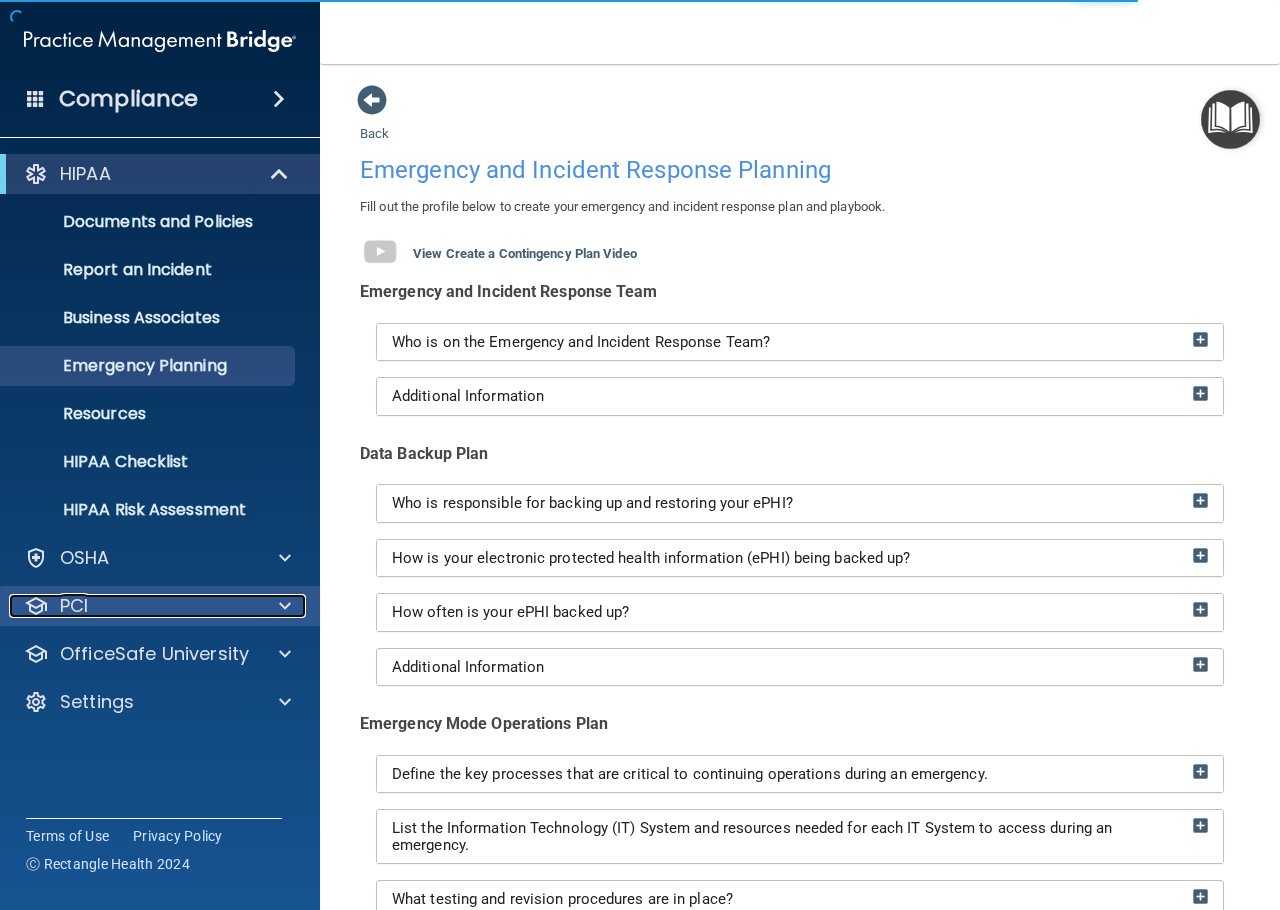click on "PCI" at bounding box center [133, 606] 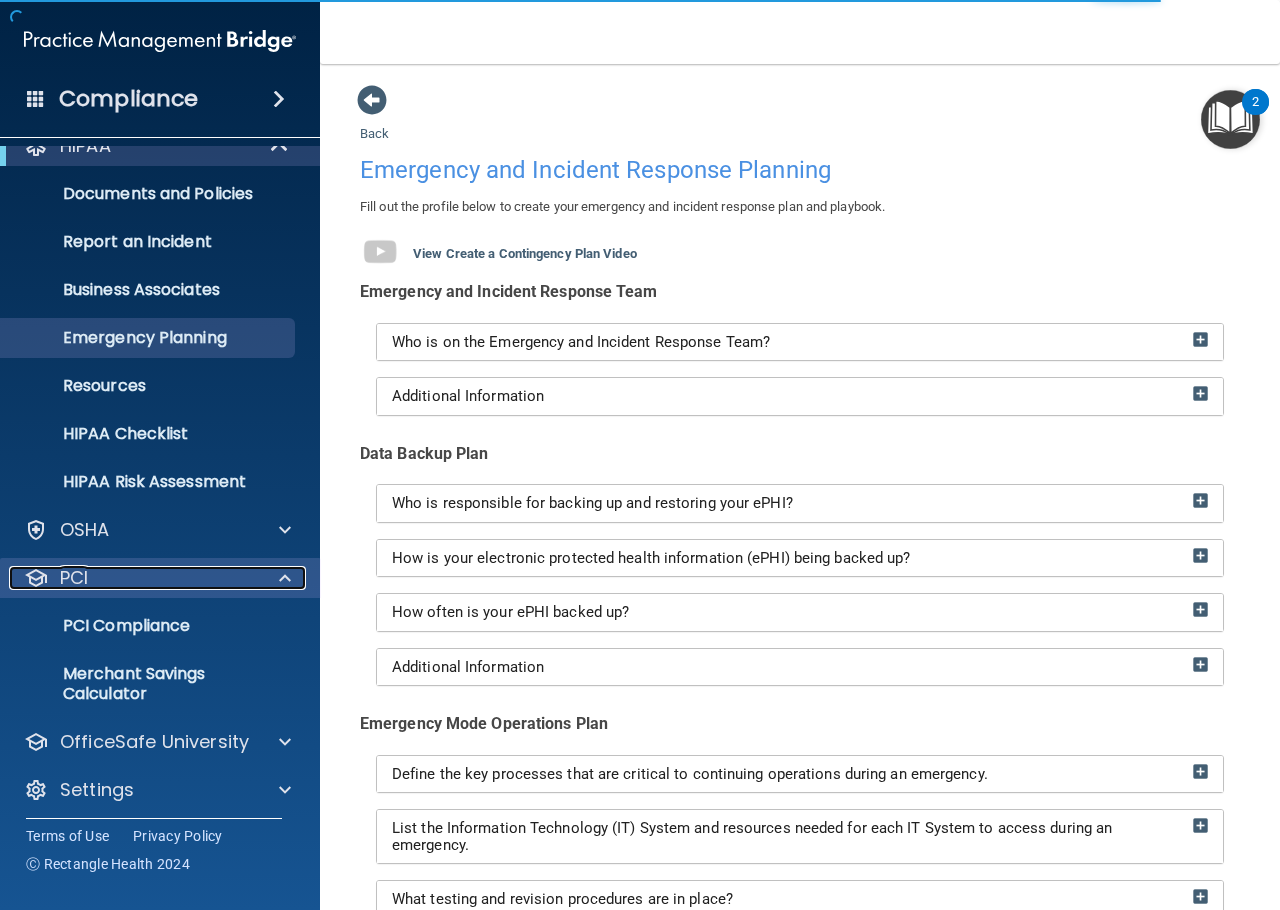 scroll, scrollTop: 36, scrollLeft: 0, axis: vertical 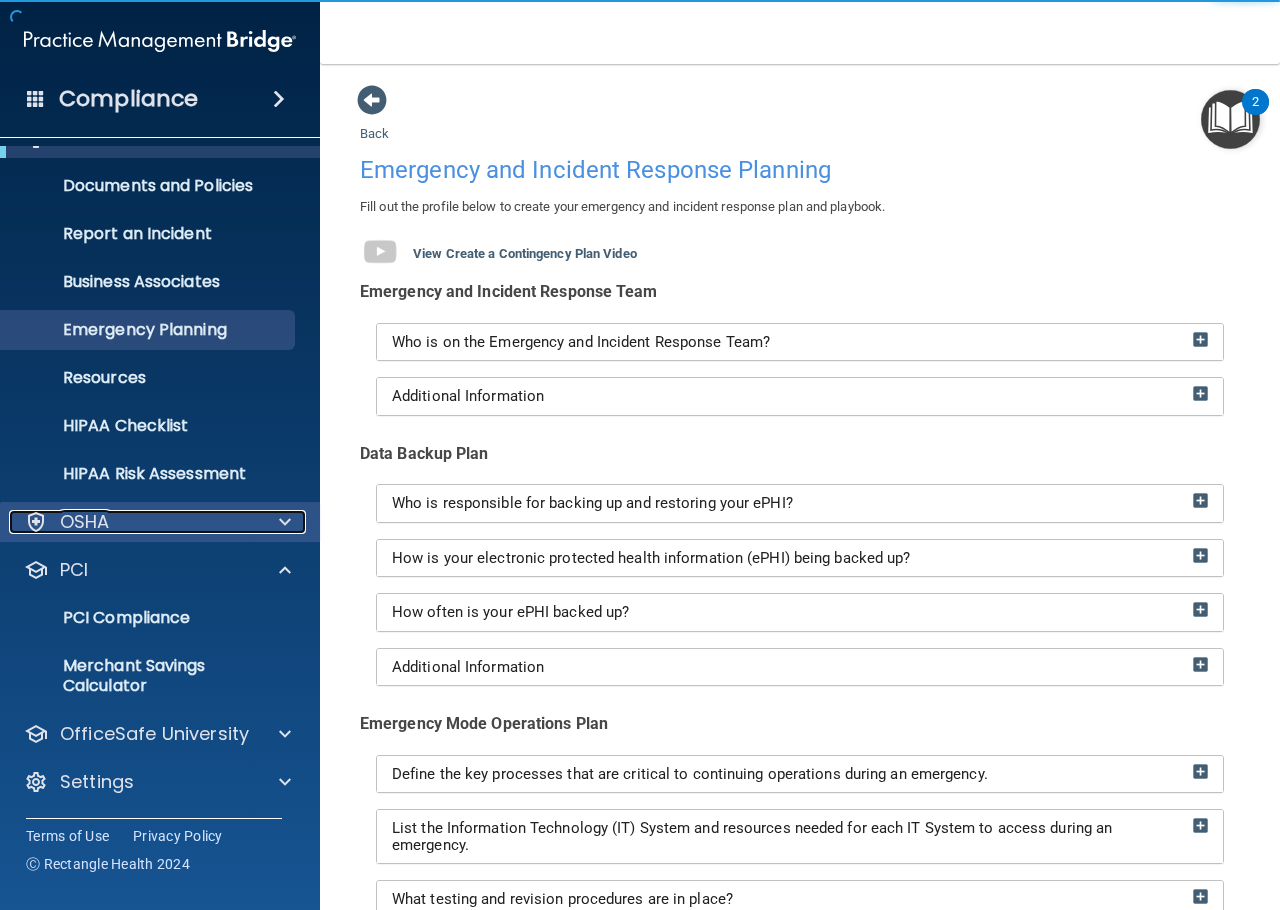 click on "OSHA" at bounding box center [133, 522] 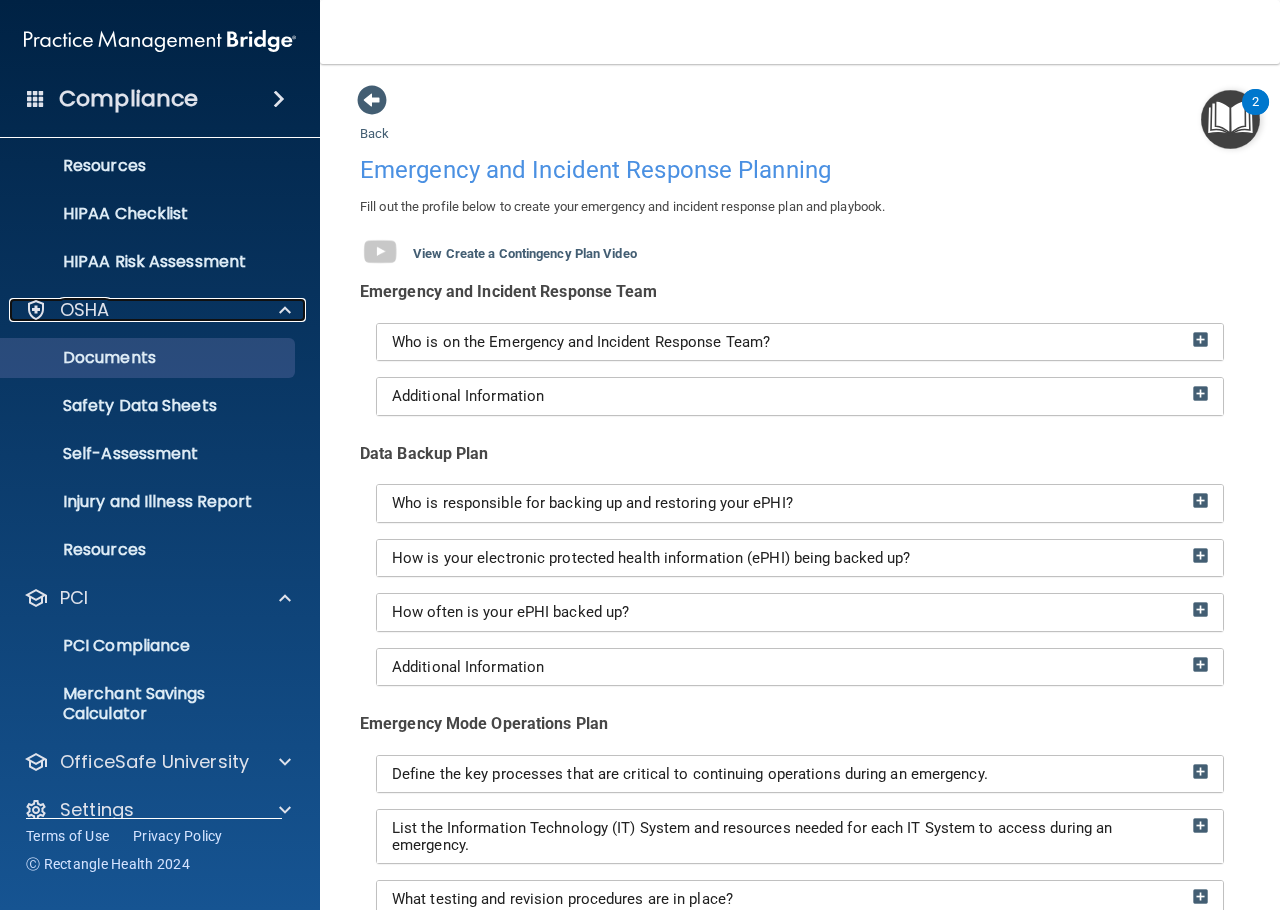 scroll, scrollTop: 276, scrollLeft: 0, axis: vertical 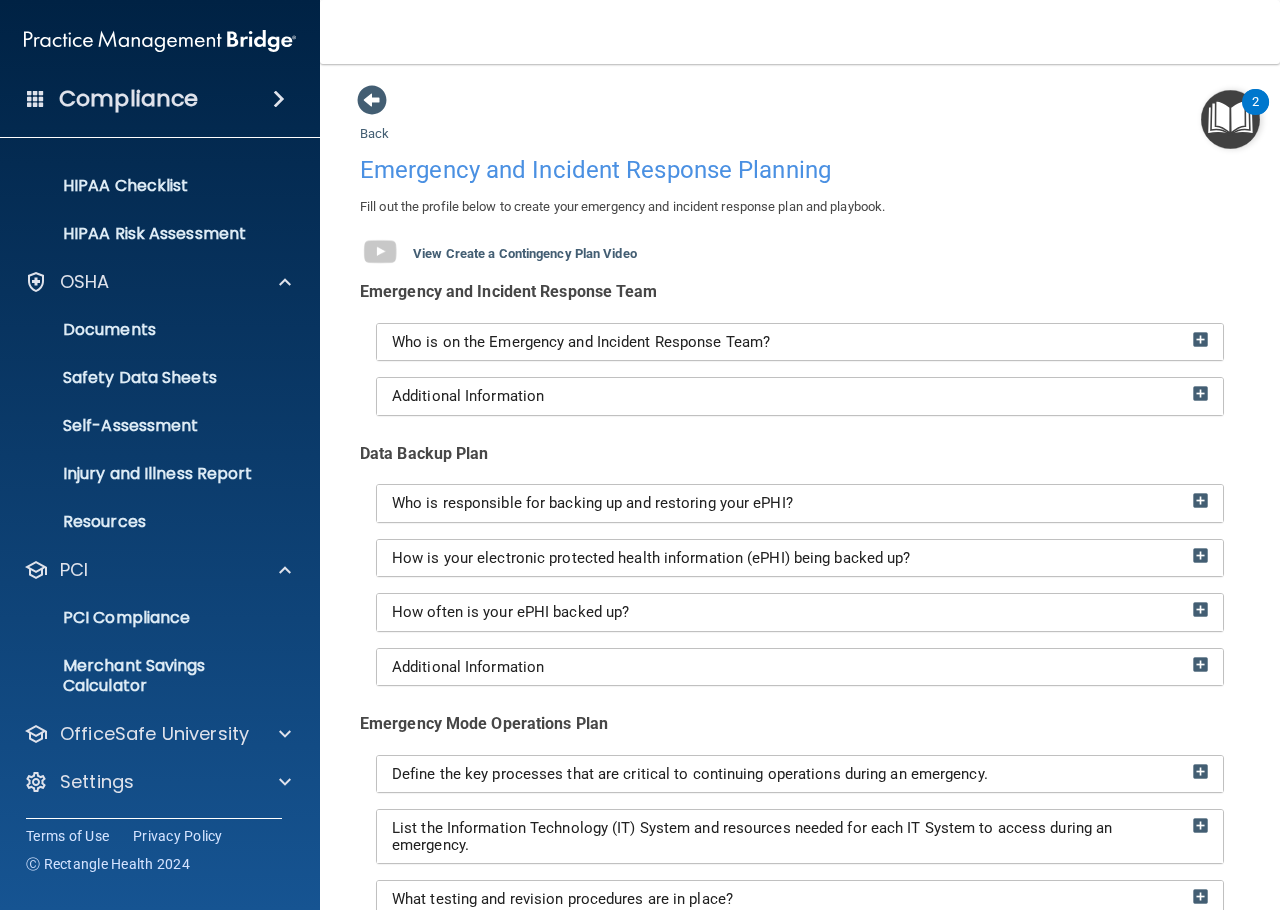 click on "Fill out the profile below to create your emergency and incident response plan and playbook." at bounding box center [800, 207] 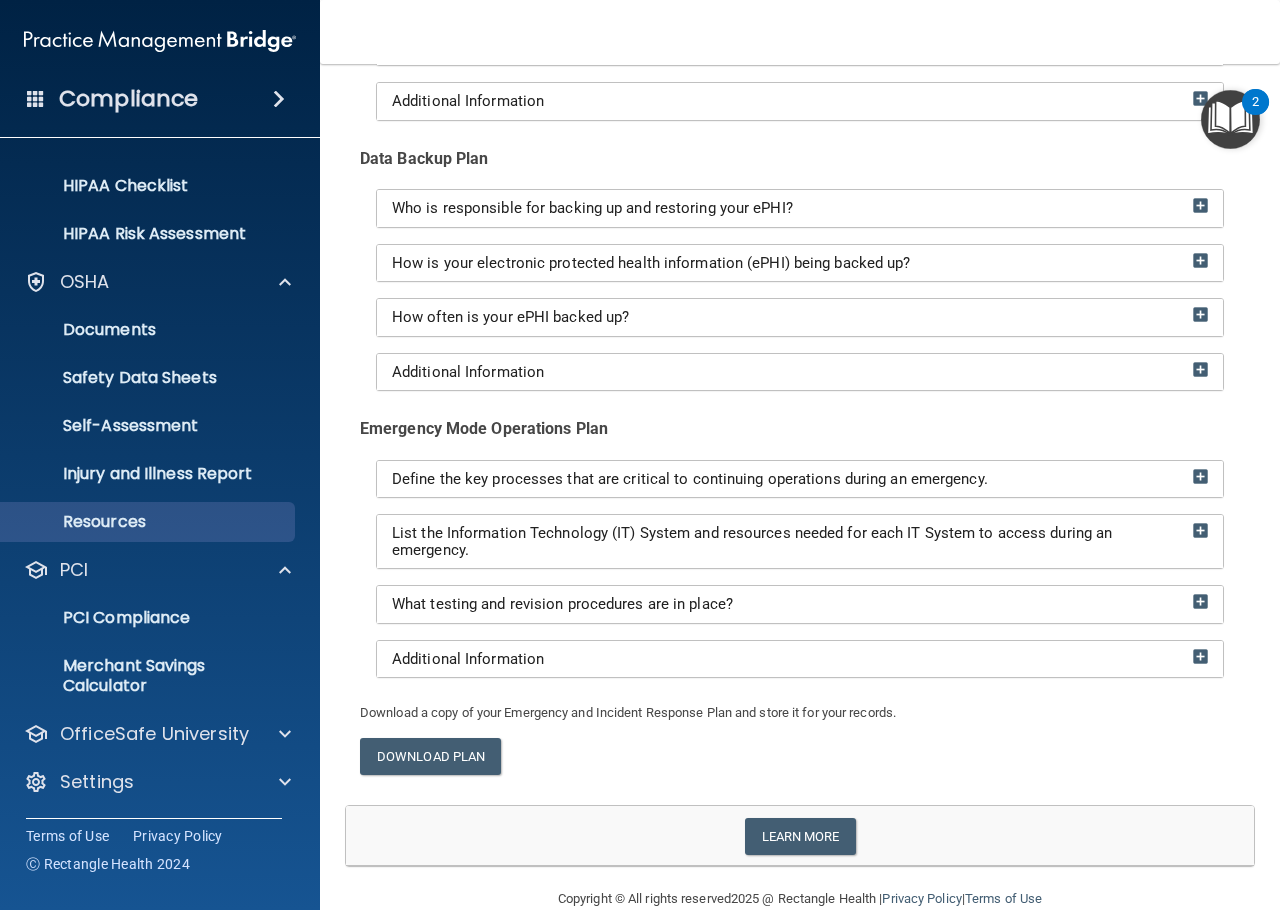 scroll, scrollTop: 300, scrollLeft: 0, axis: vertical 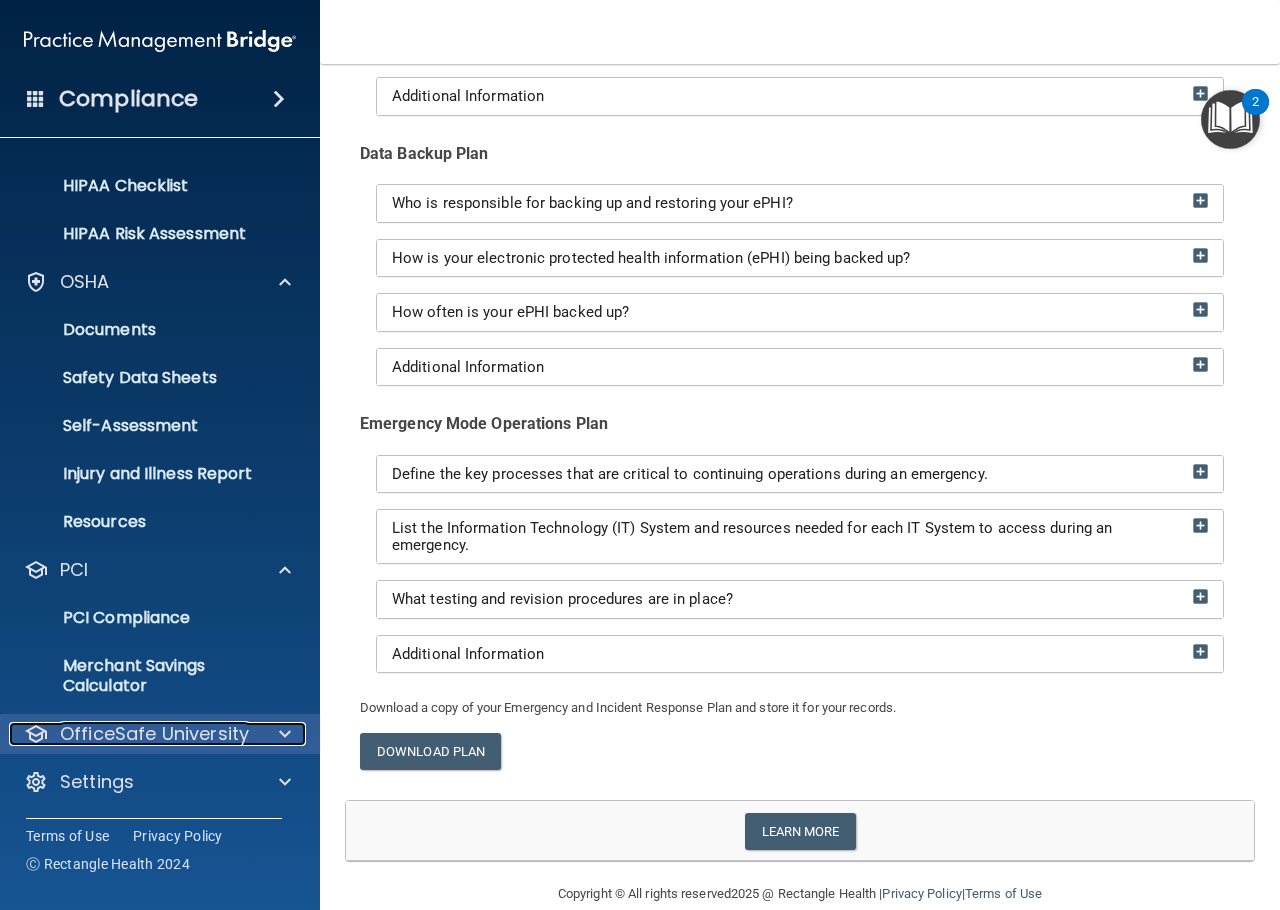click on "OfficeSafe University" at bounding box center [154, 734] 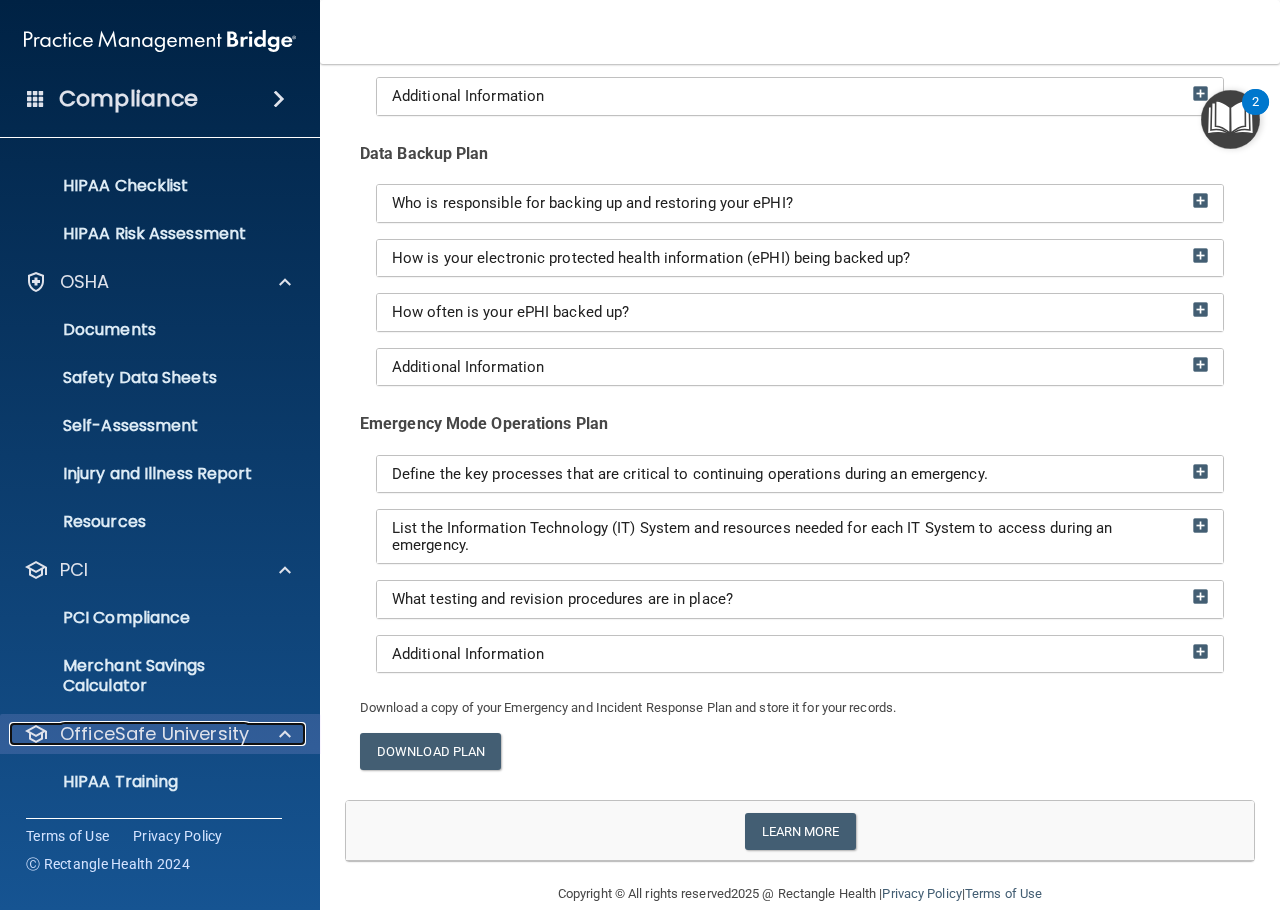 scroll, scrollTop: 420, scrollLeft: 0, axis: vertical 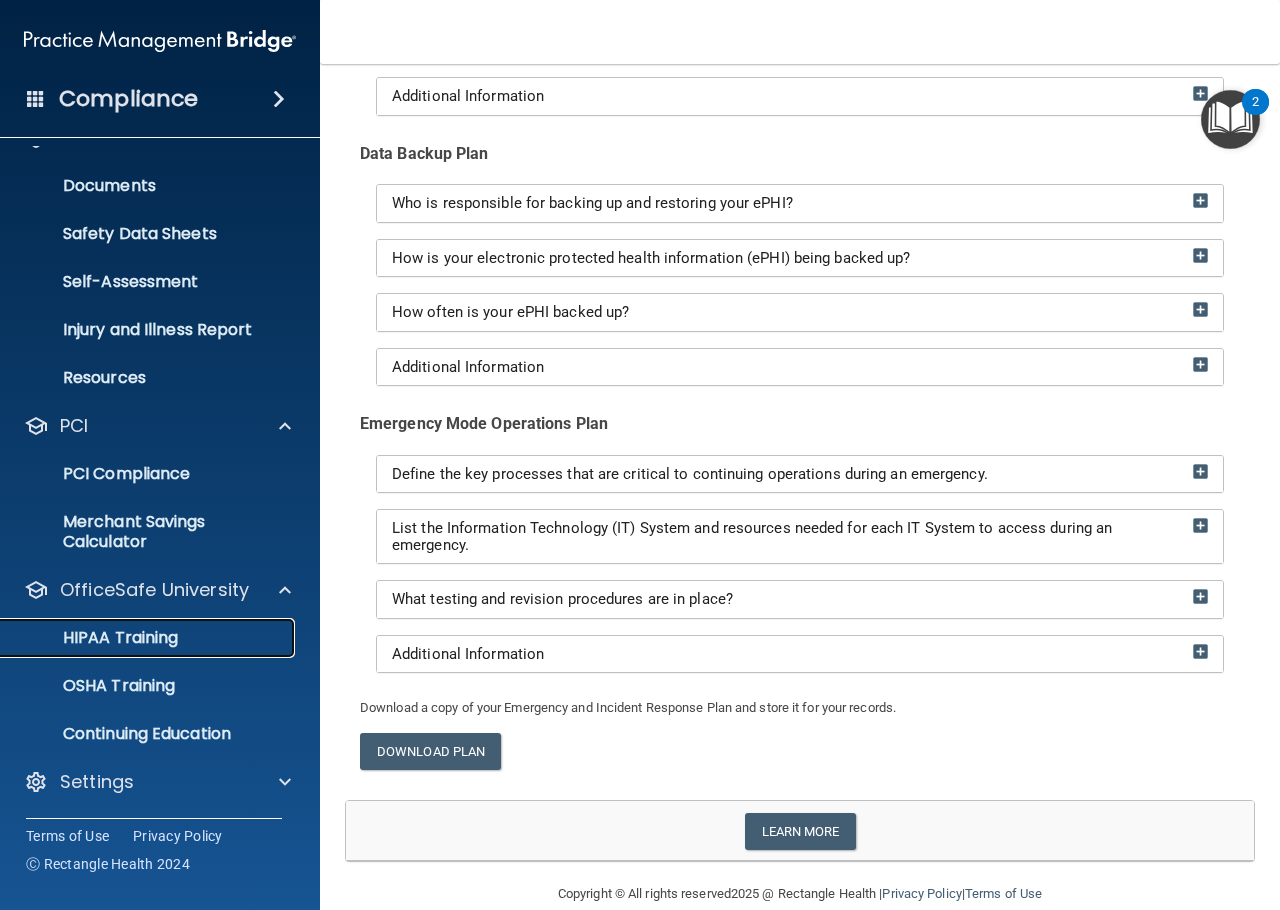click on "HIPAA Training" at bounding box center [149, 638] 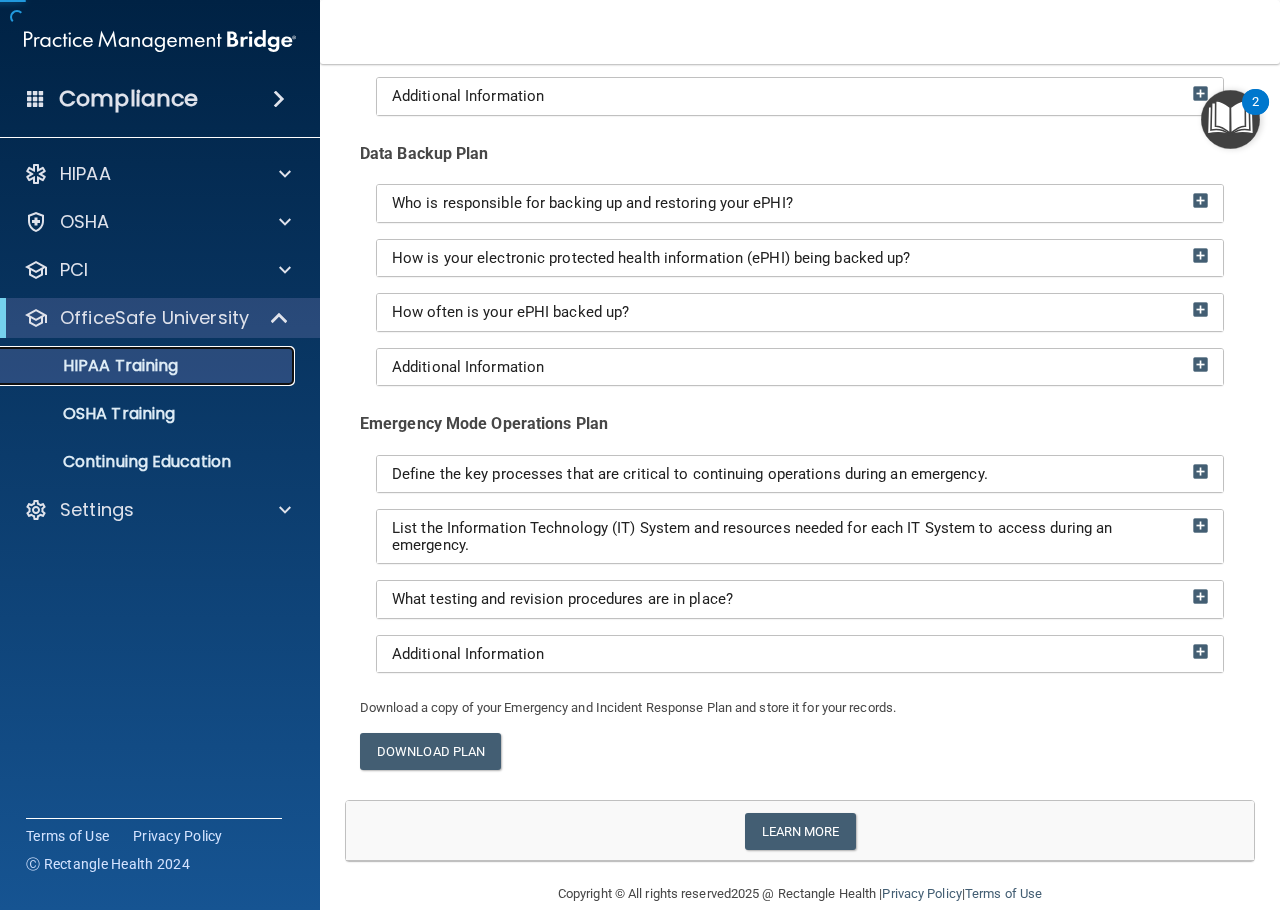 scroll, scrollTop: 0, scrollLeft: 0, axis: both 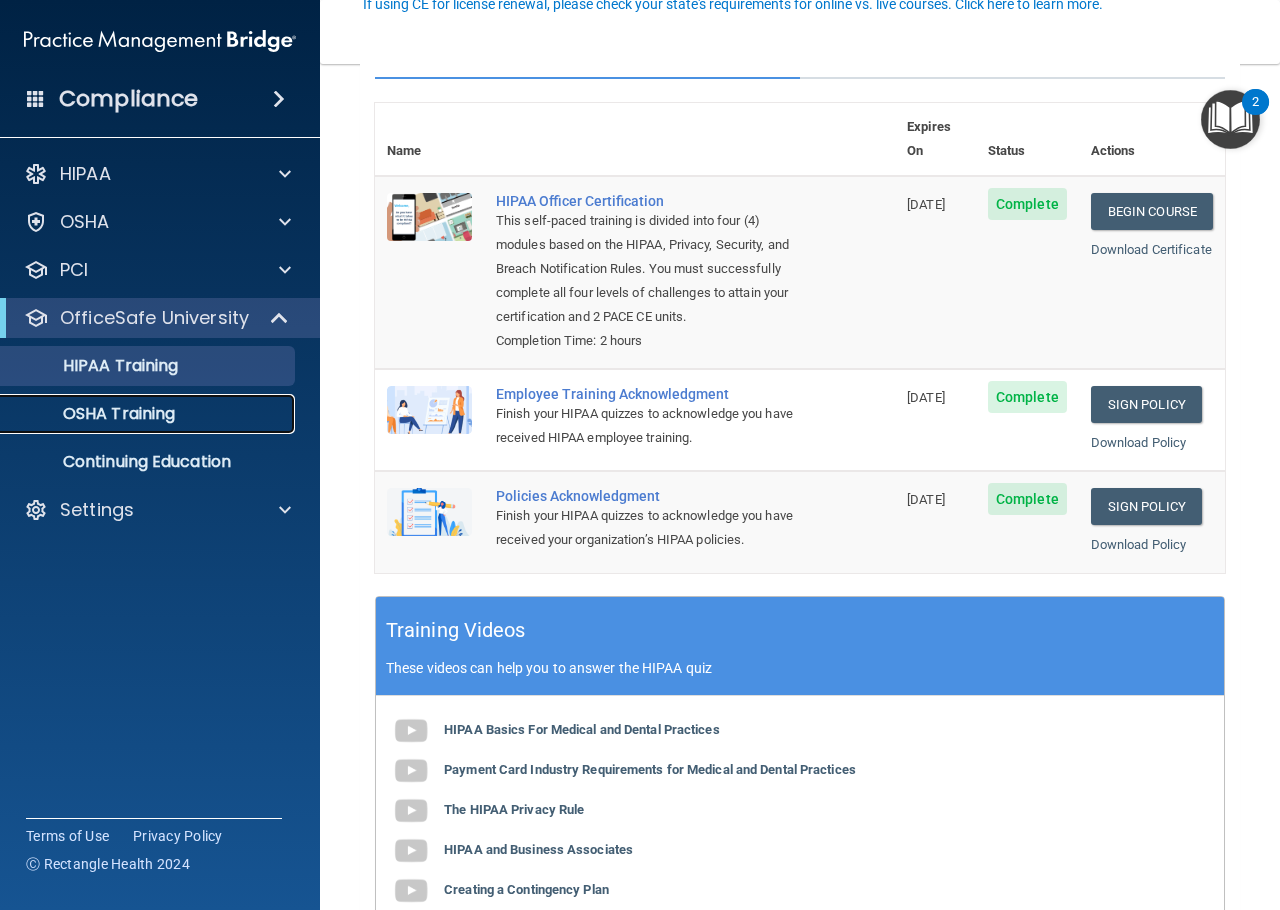 click on "OSHA Training" at bounding box center [137, 414] 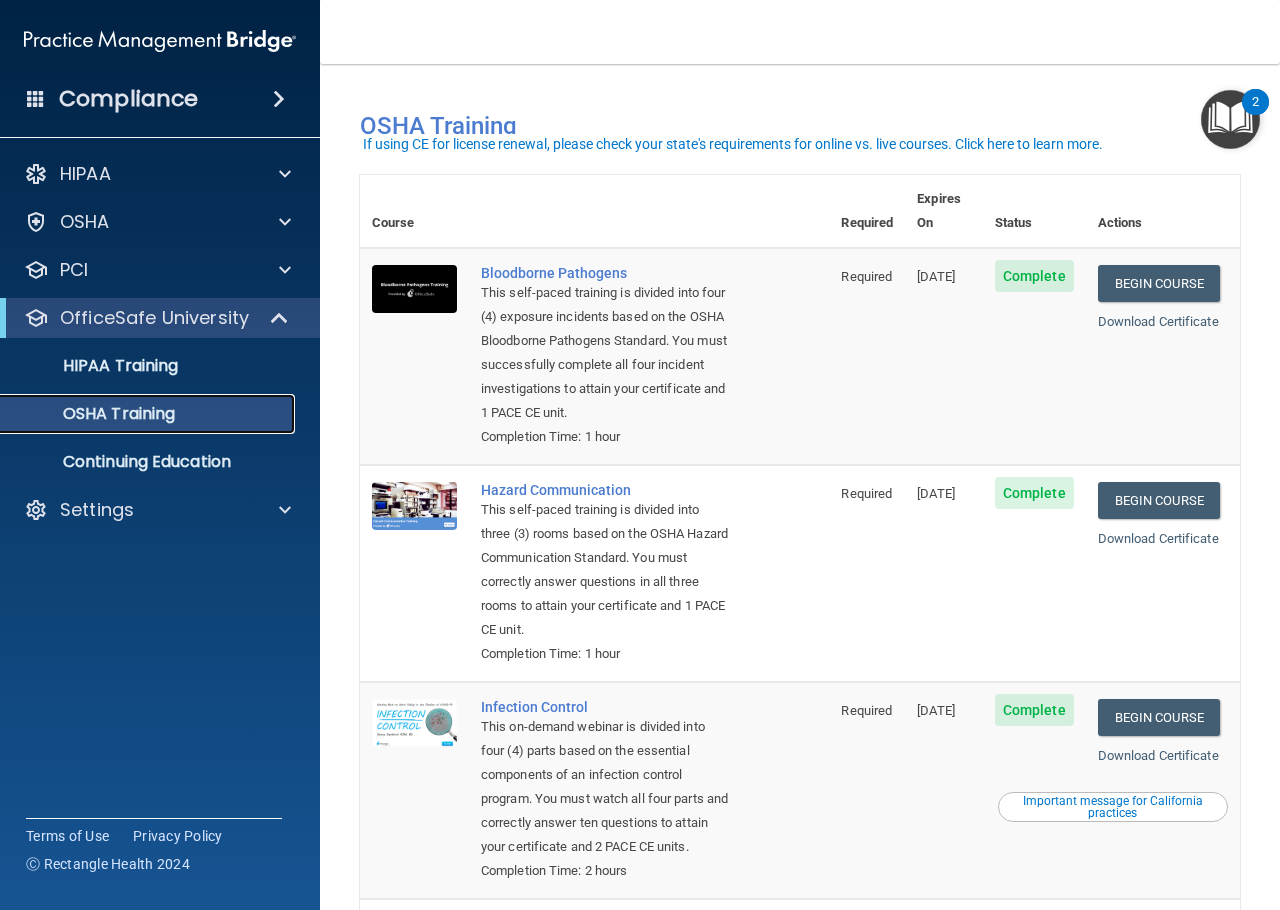 scroll, scrollTop: 314, scrollLeft: 0, axis: vertical 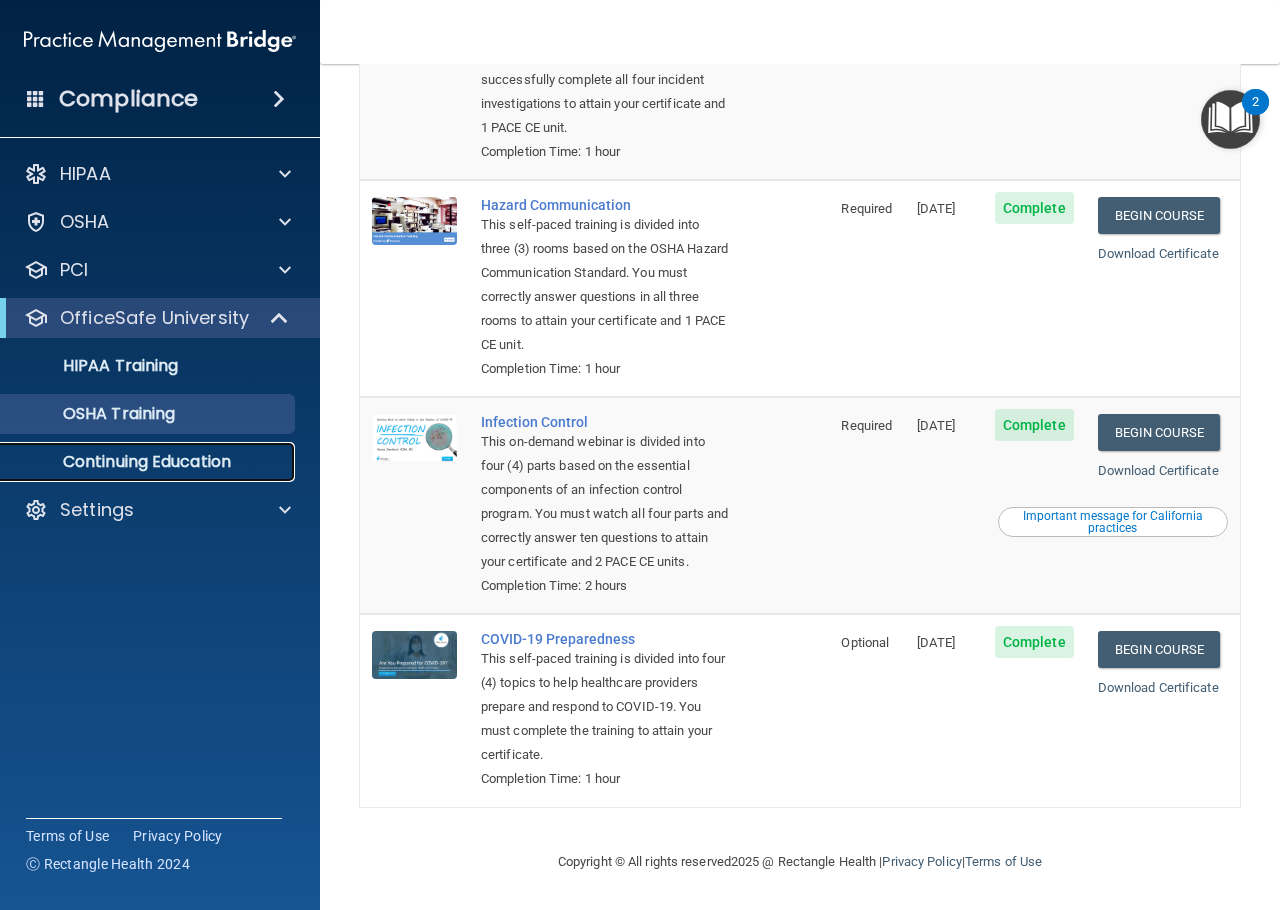 click on "Continuing Education" at bounding box center (149, 462) 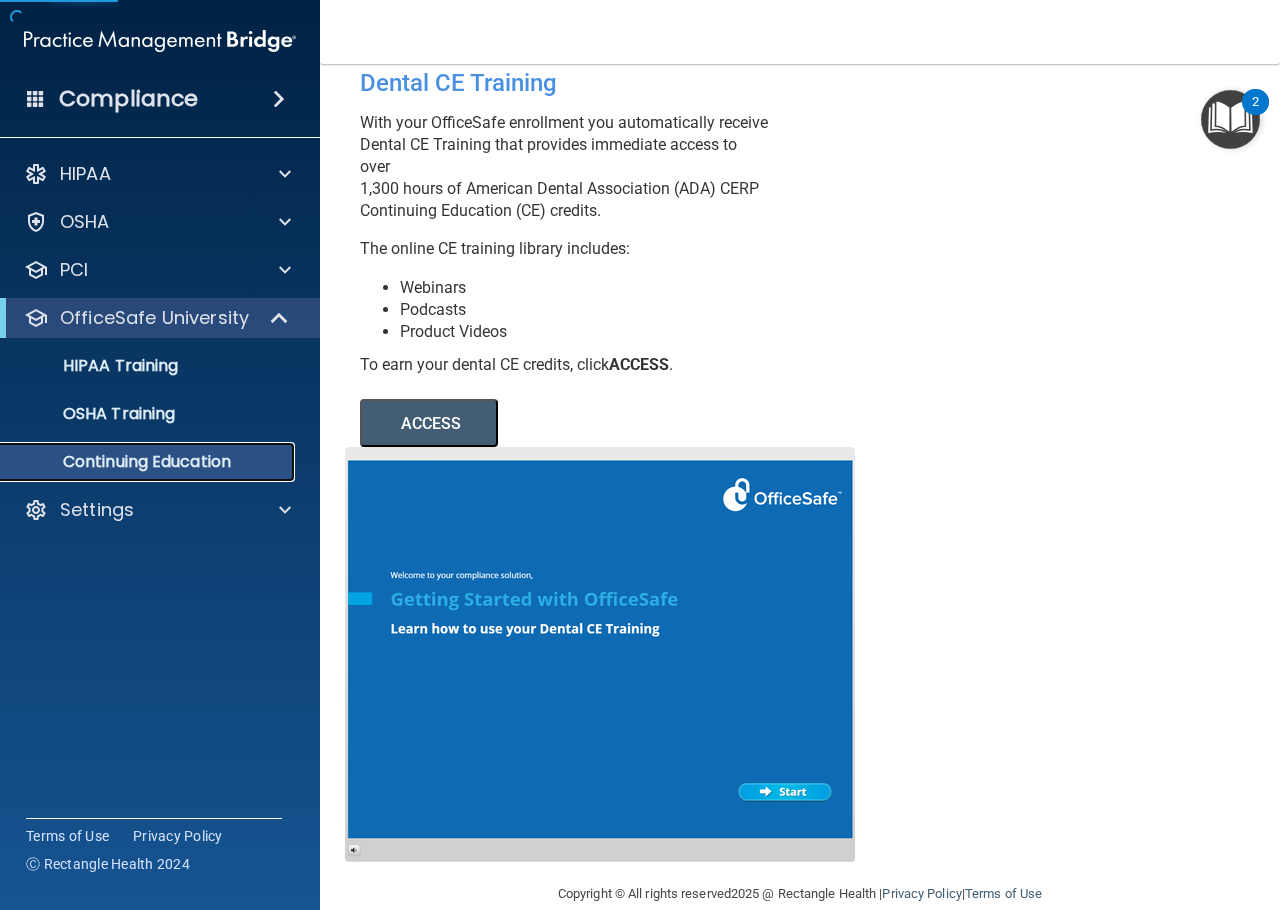 scroll, scrollTop: 0, scrollLeft: 0, axis: both 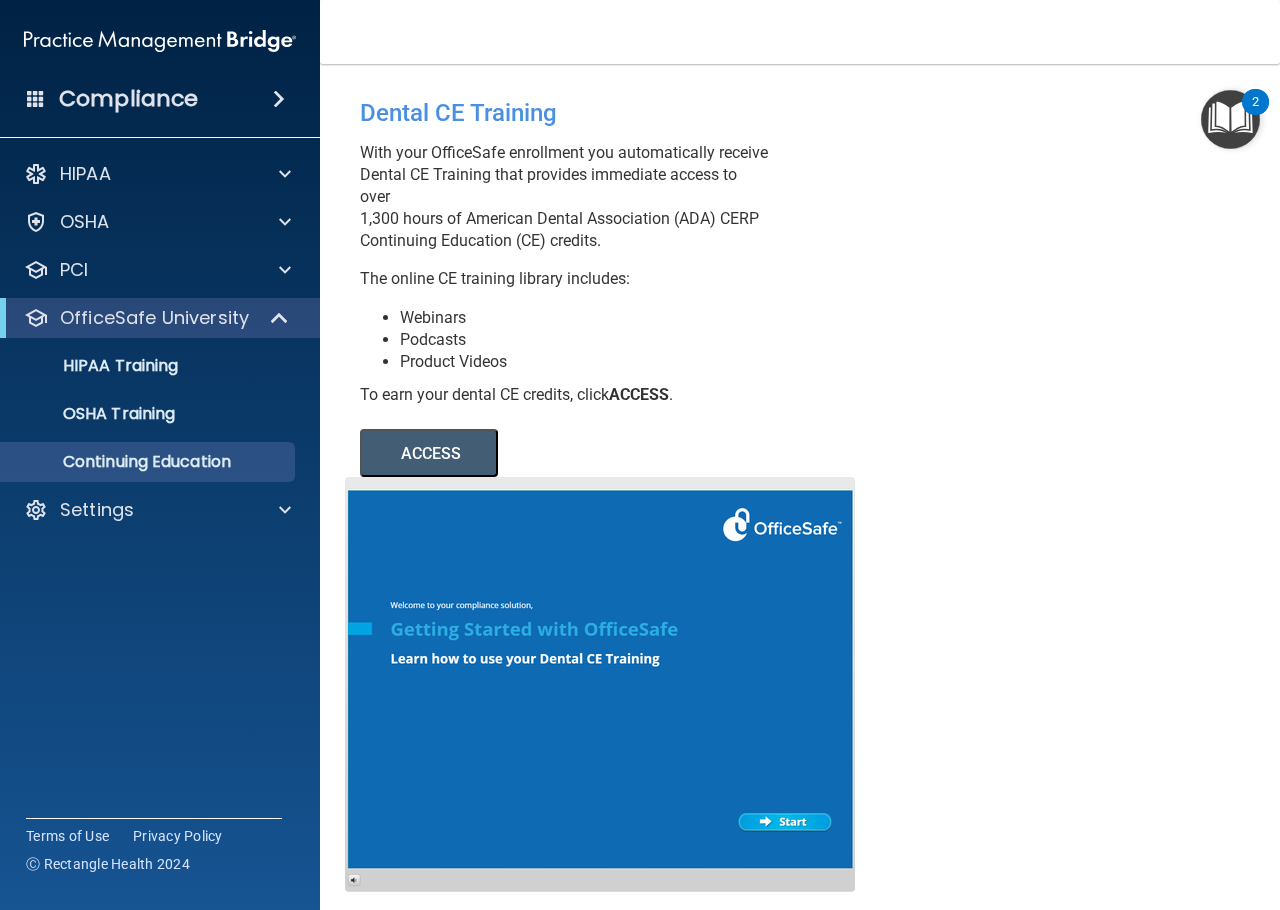 click at bounding box center [279, 99] 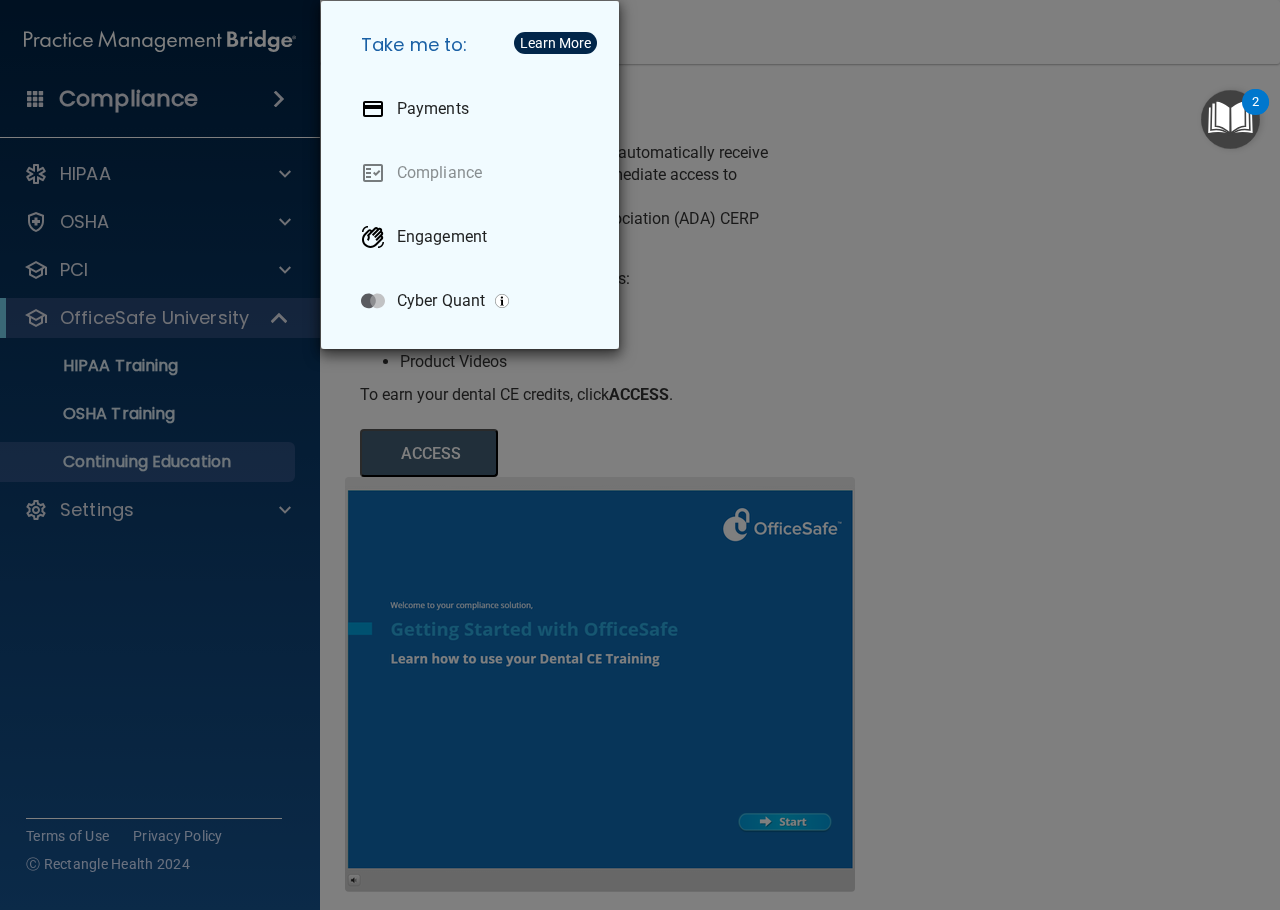 click on "Take me to:             Payments                   Compliance                     Engagement                     Cyber Quant" at bounding box center [640, 455] 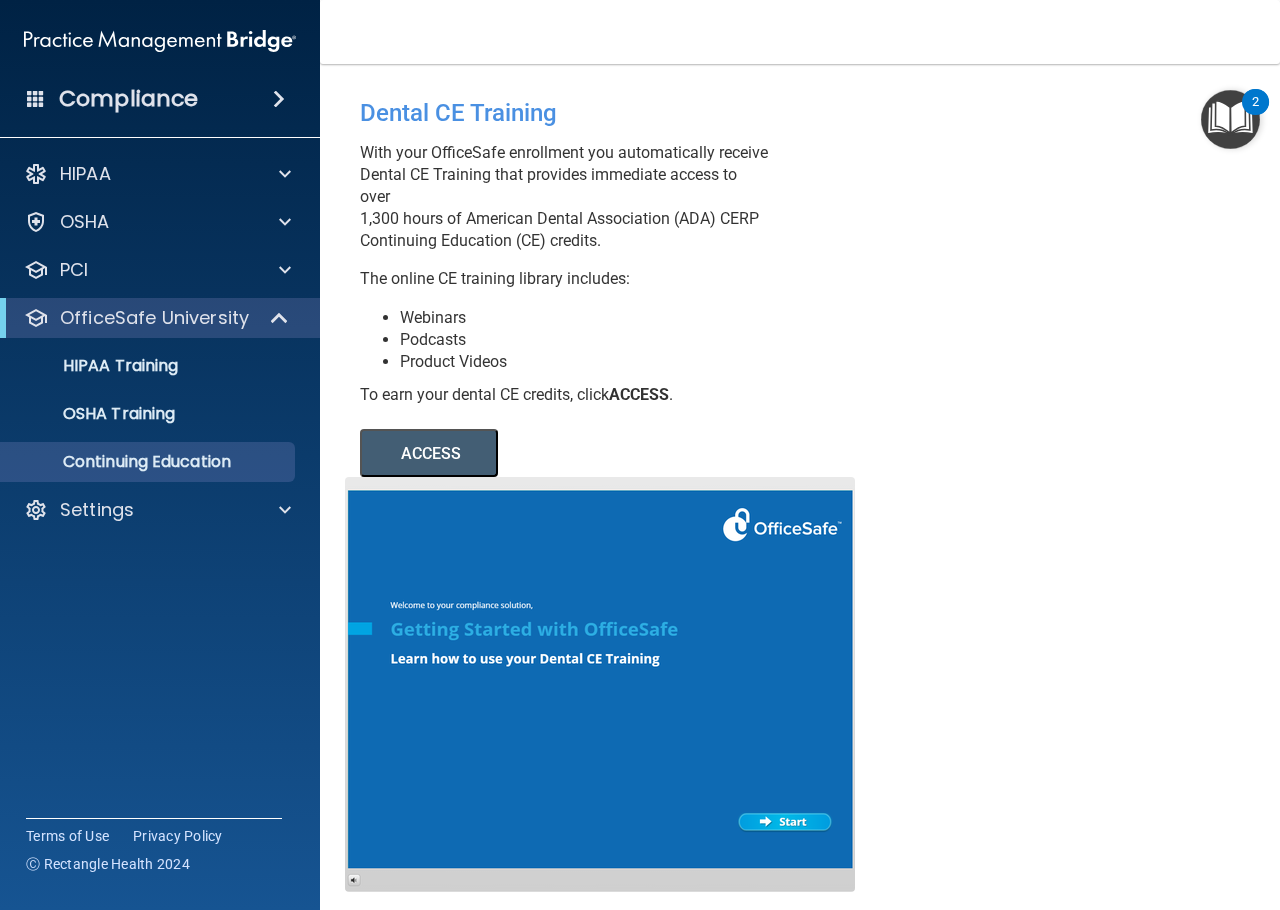 click at bounding box center [36, 98] 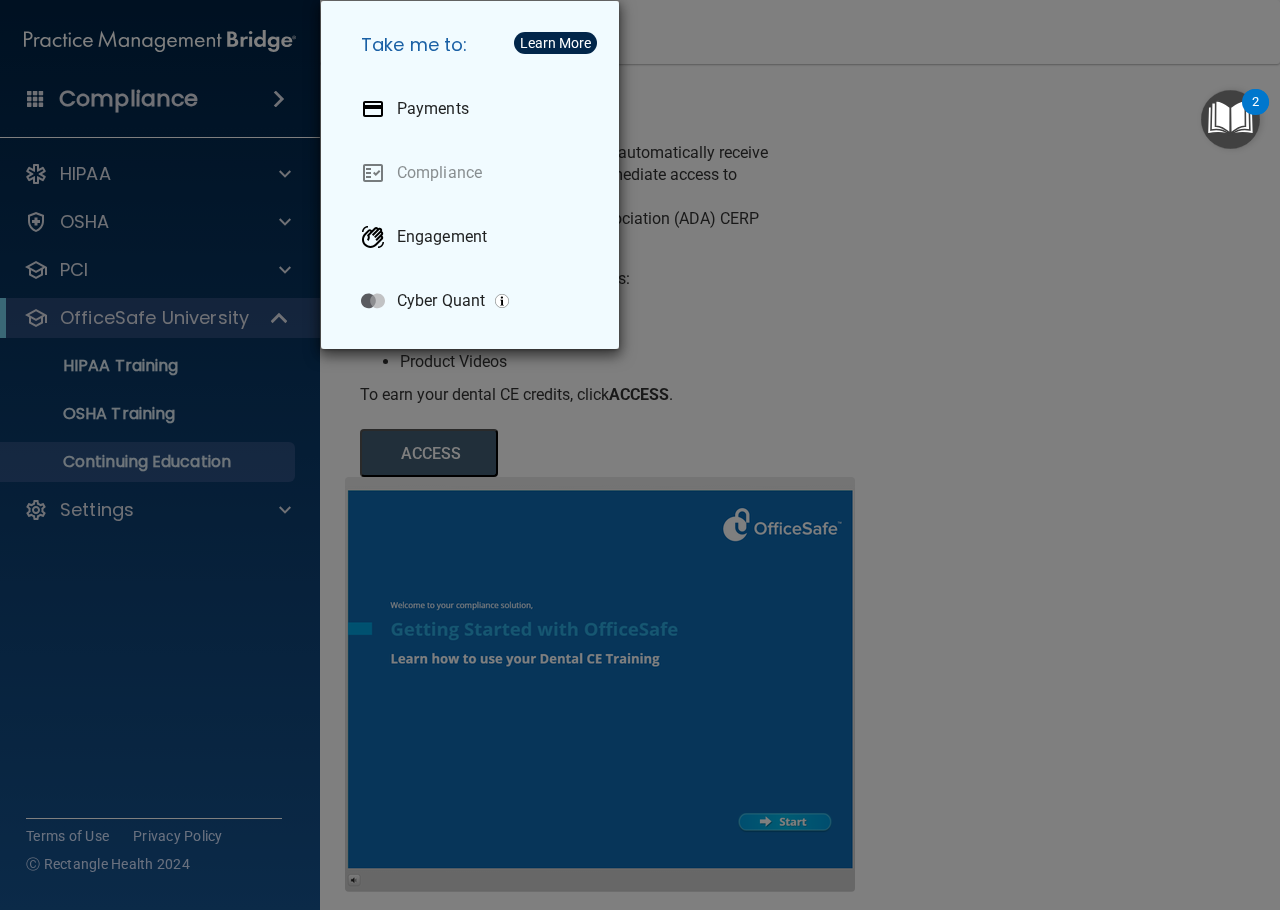 click on "Take me to:             Payments                   Compliance                     Engagement                     Cyber Quant" at bounding box center (640, 455) 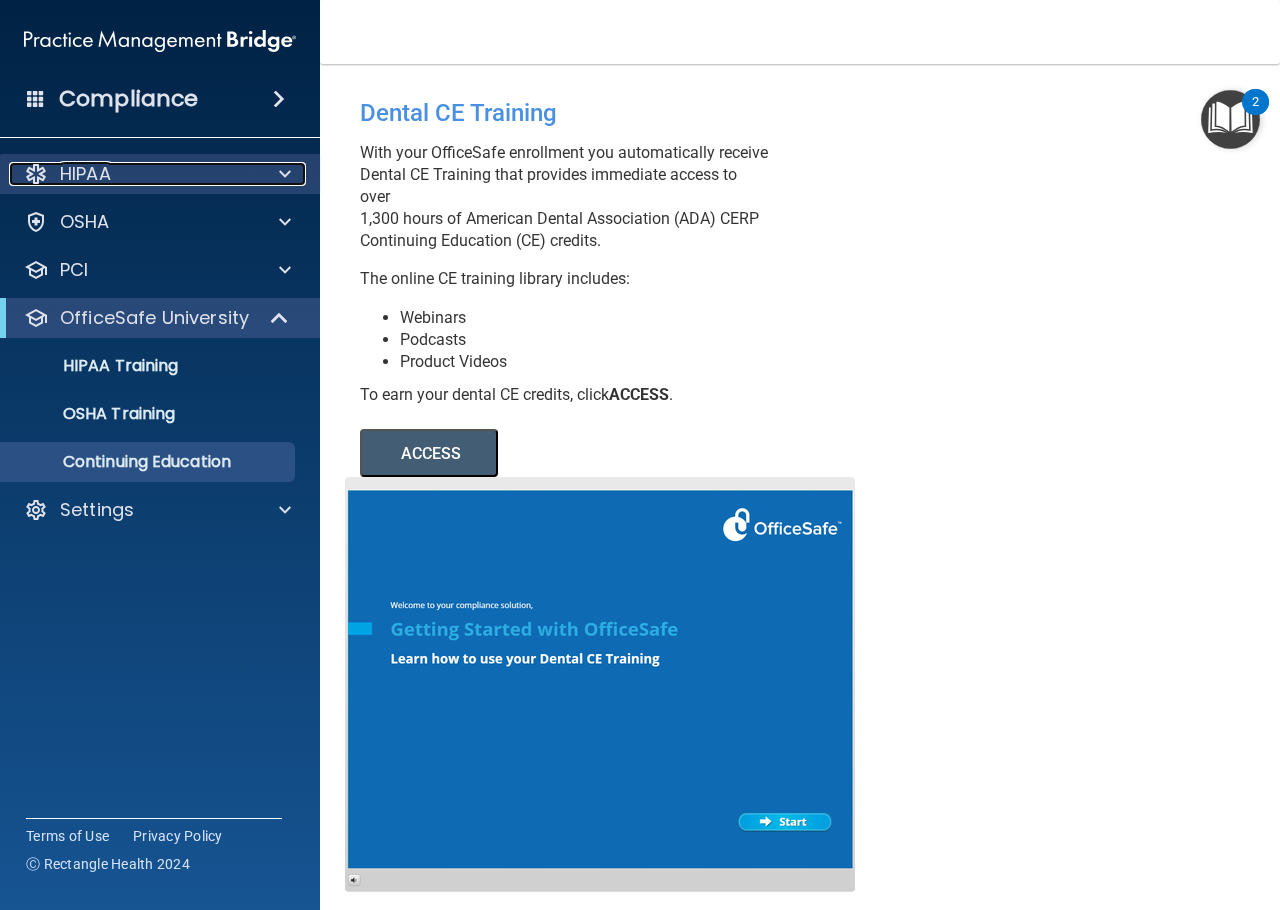 click on "HIPAA" at bounding box center (133, 174) 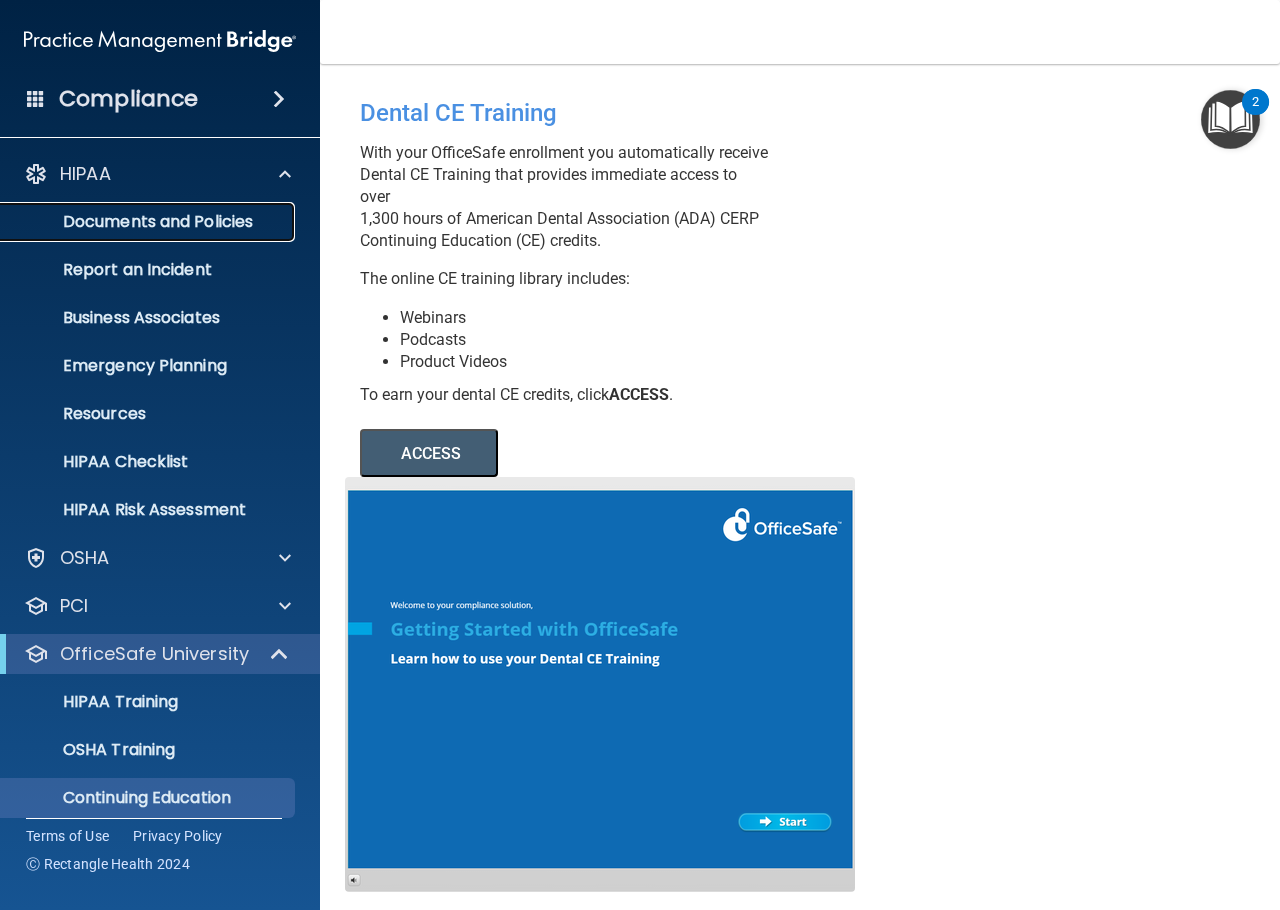 click on "Documents and Policies" at bounding box center [149, 222] 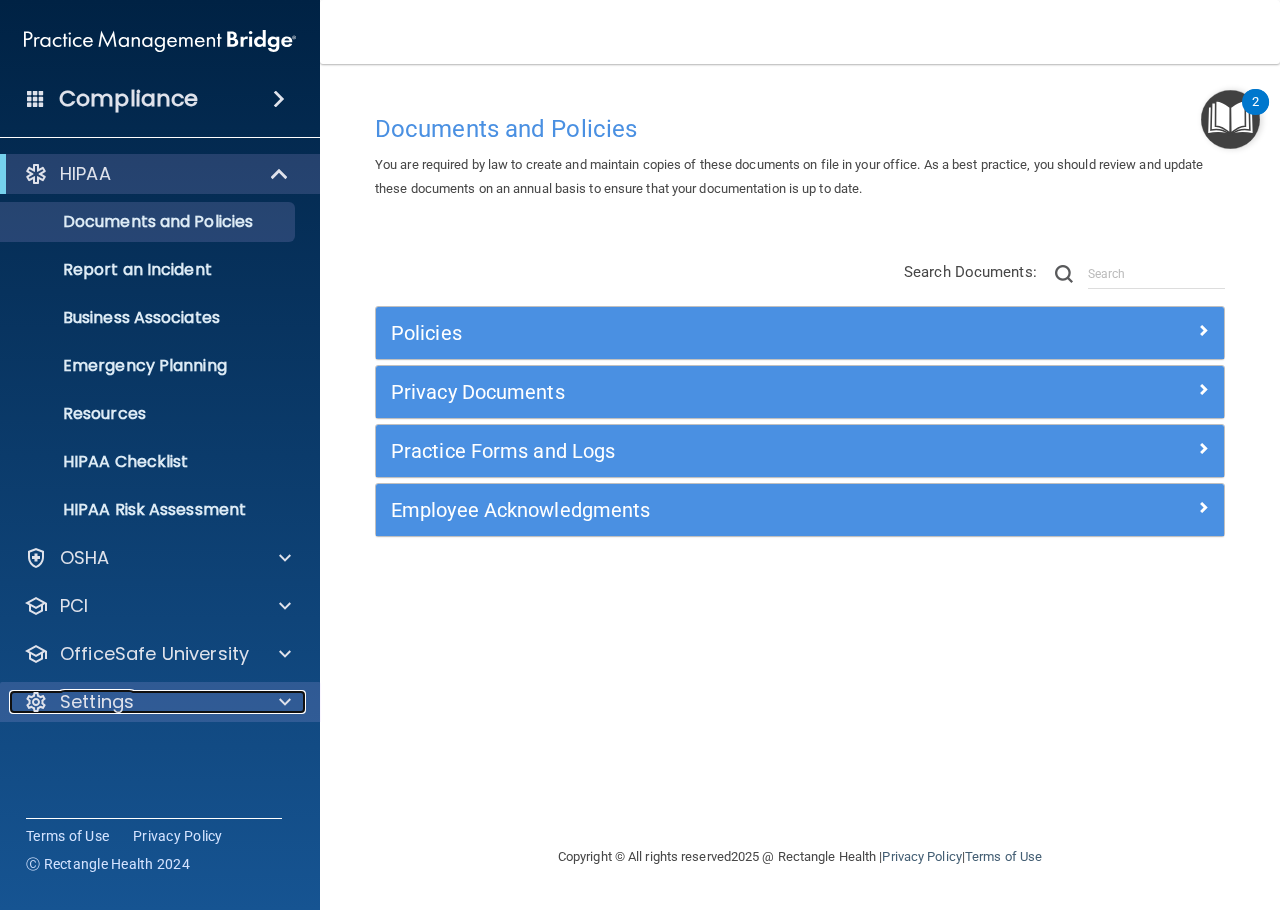 click at bounding box center (282, 702) 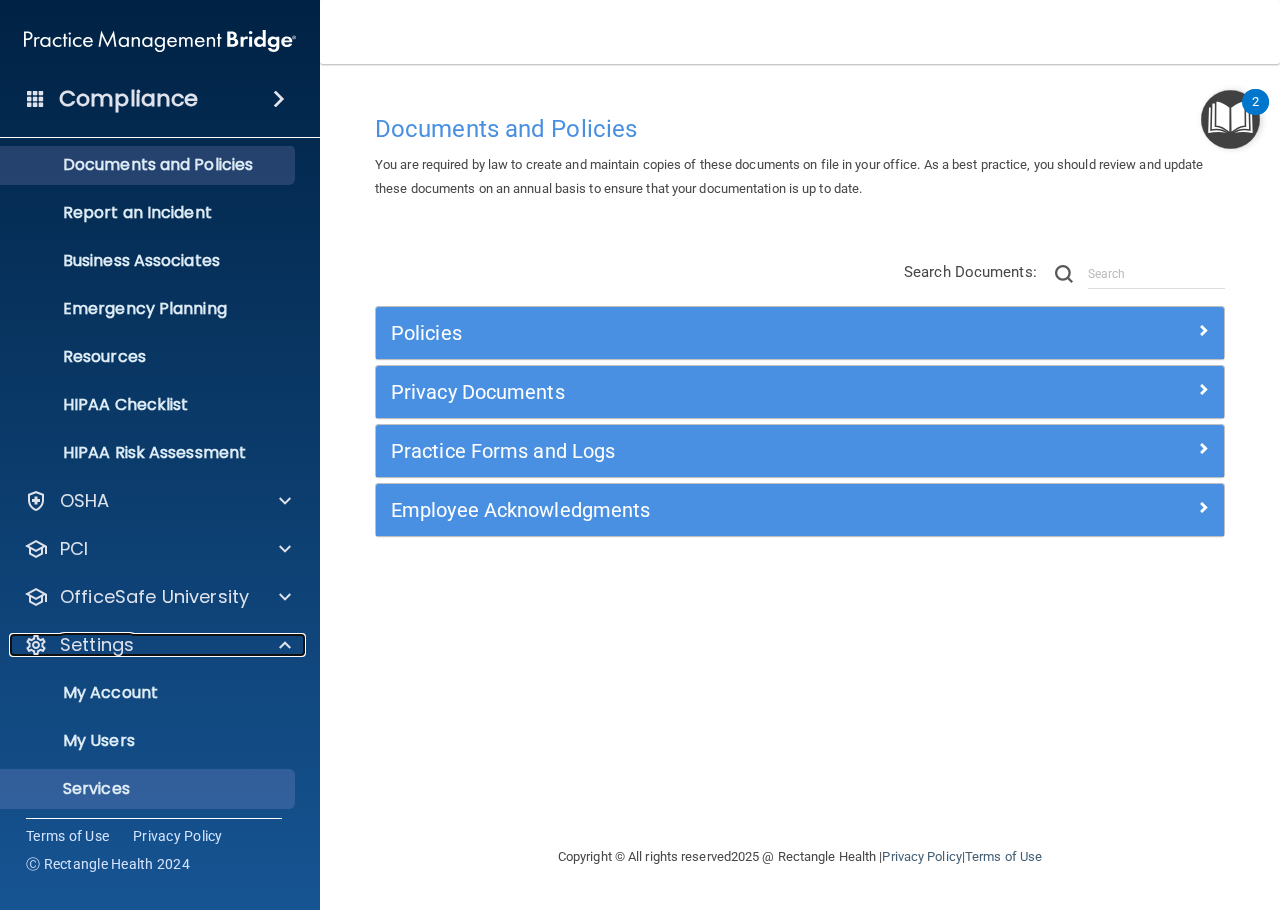 scroll, scrollTop: 112, scrollLeft: 0, axis: vertical 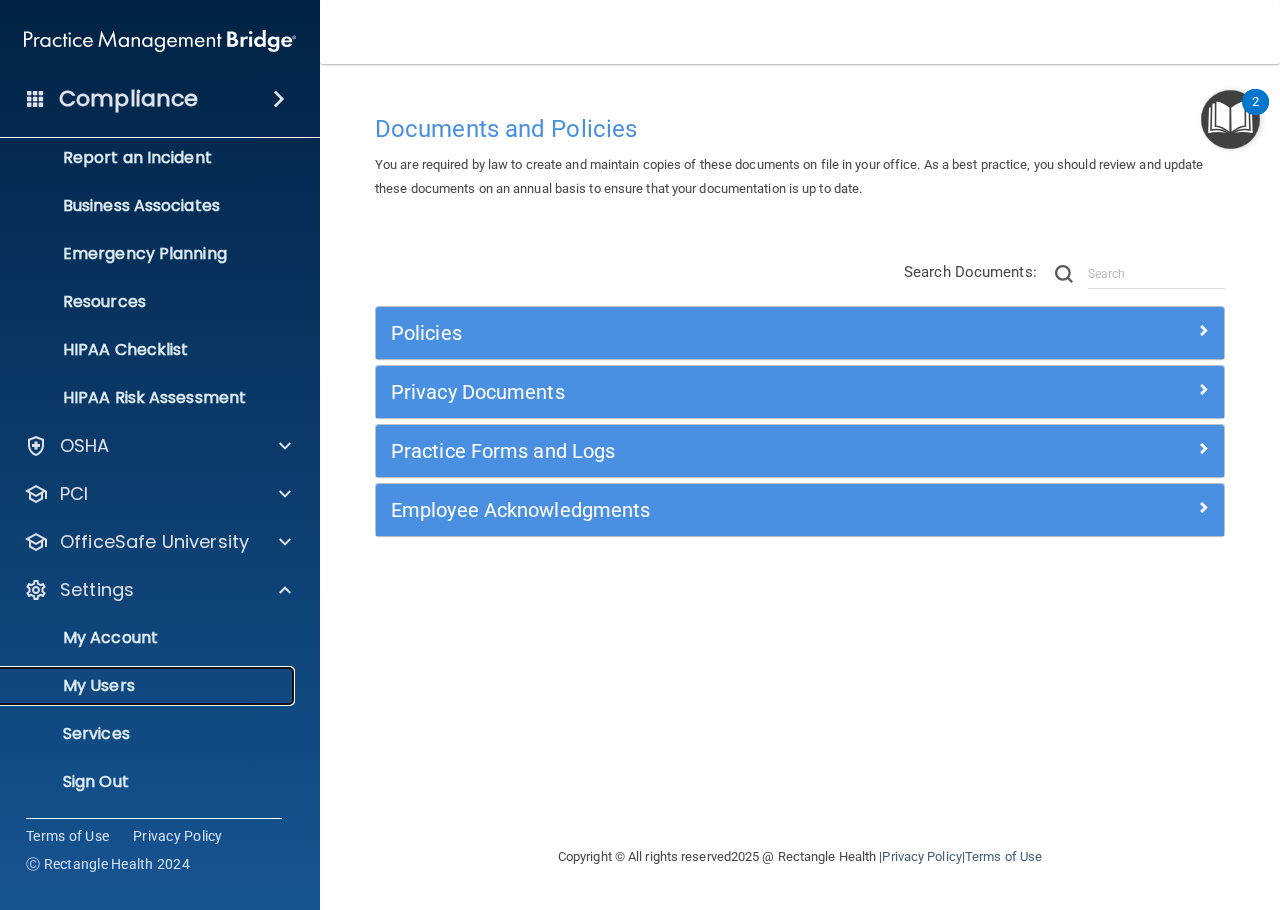 click on "My Users" at bounding box center [149, 686] 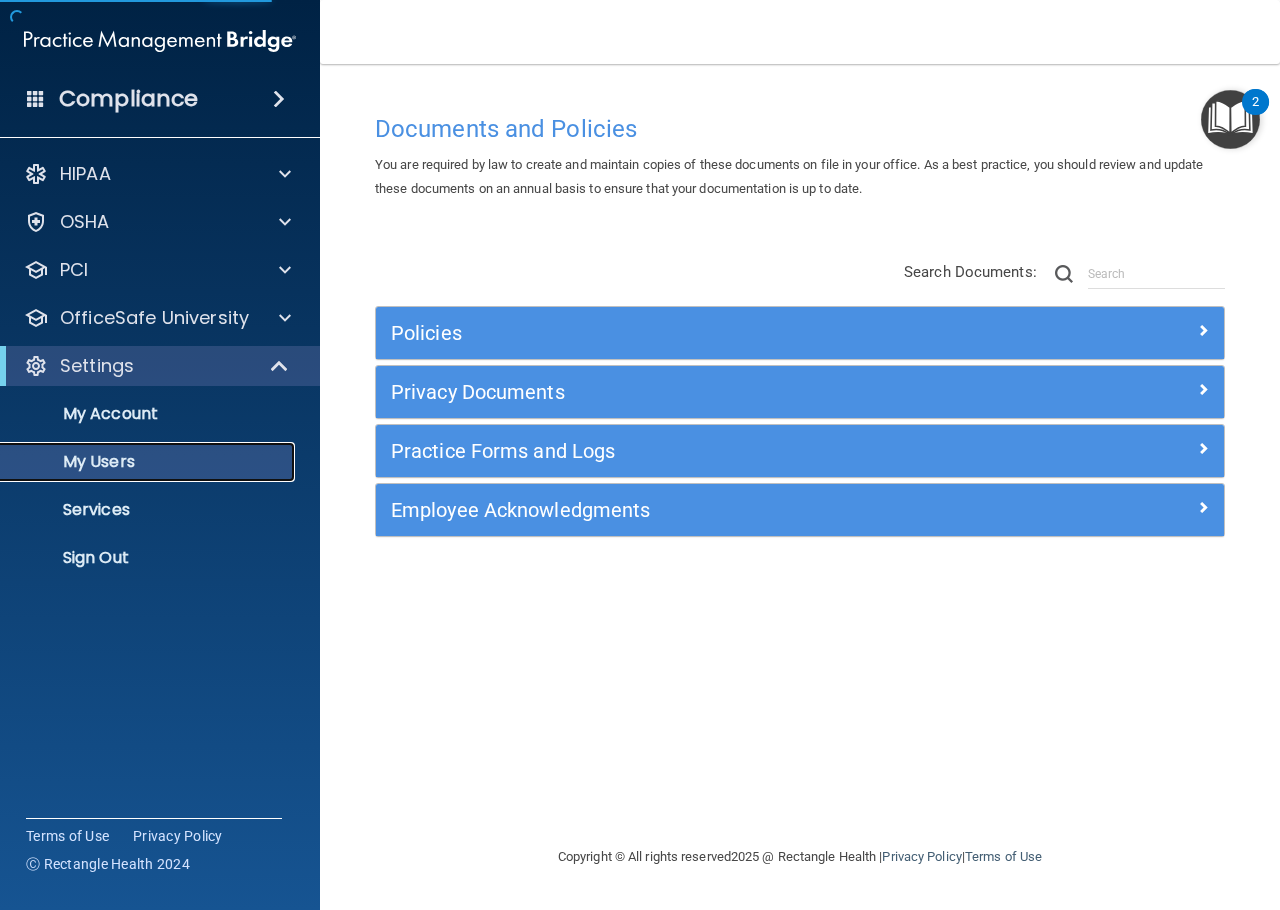 select on "20" 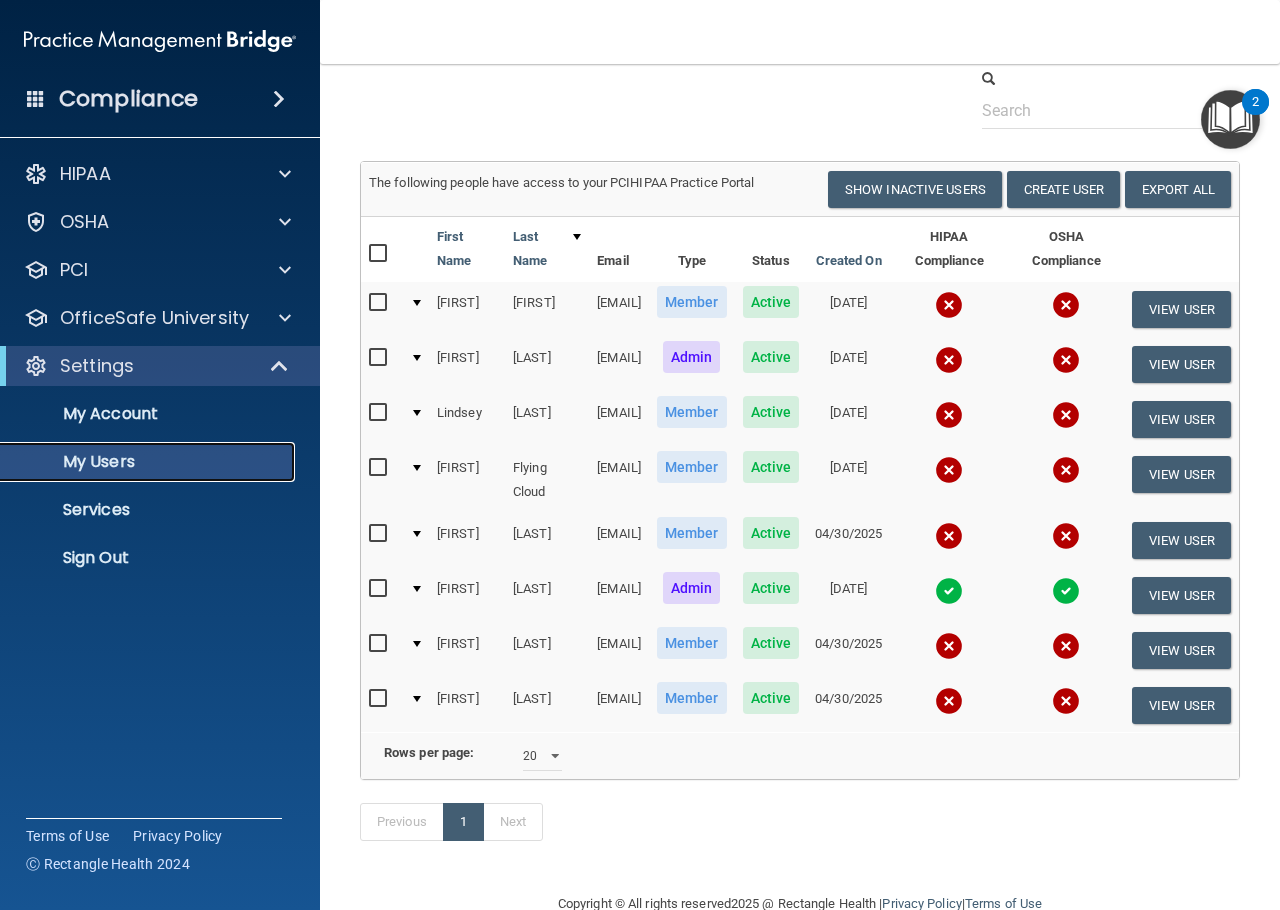 scroll, scrollTop: 100, scrollLeft: 0, axis: vertical 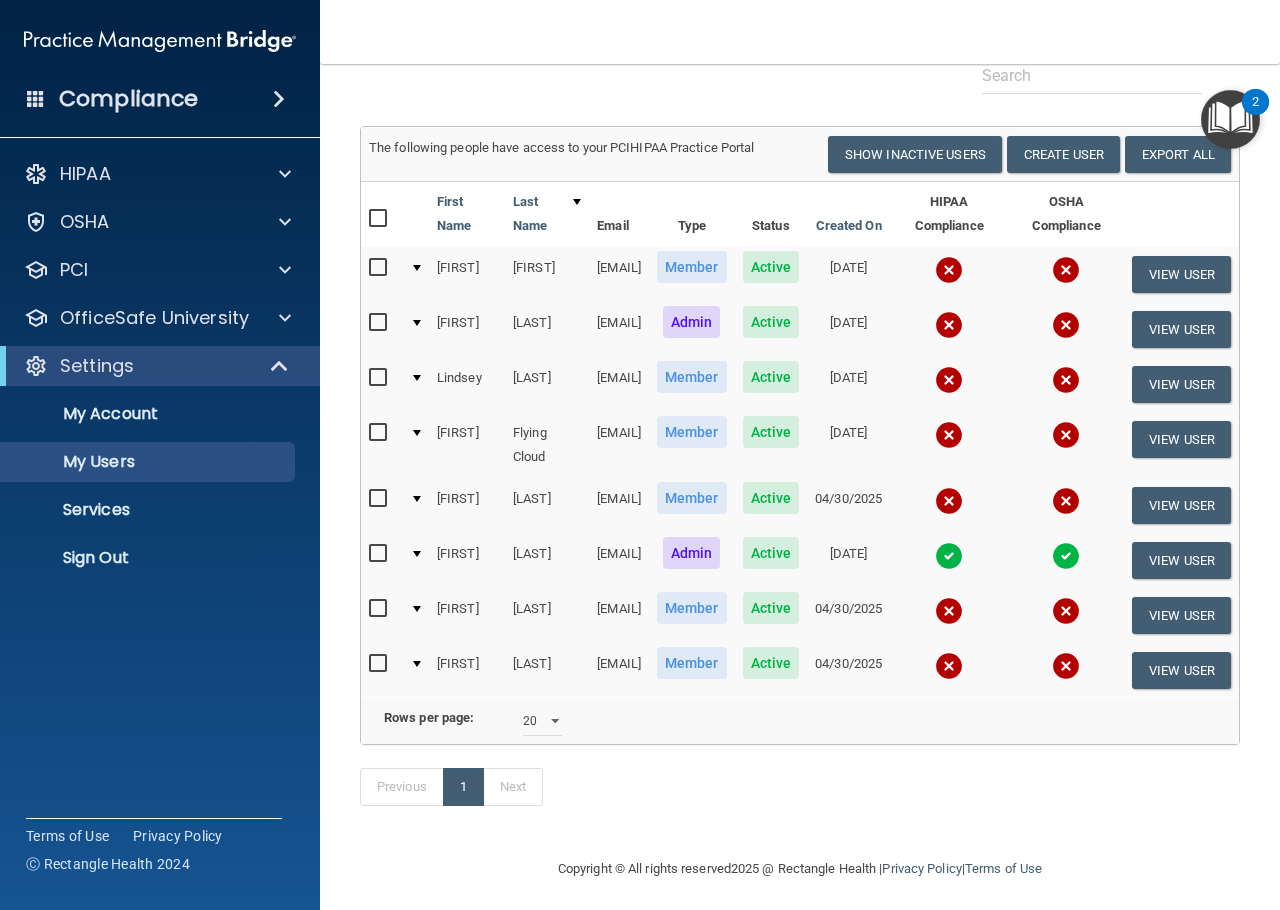 click at bounding box center (380, 323) 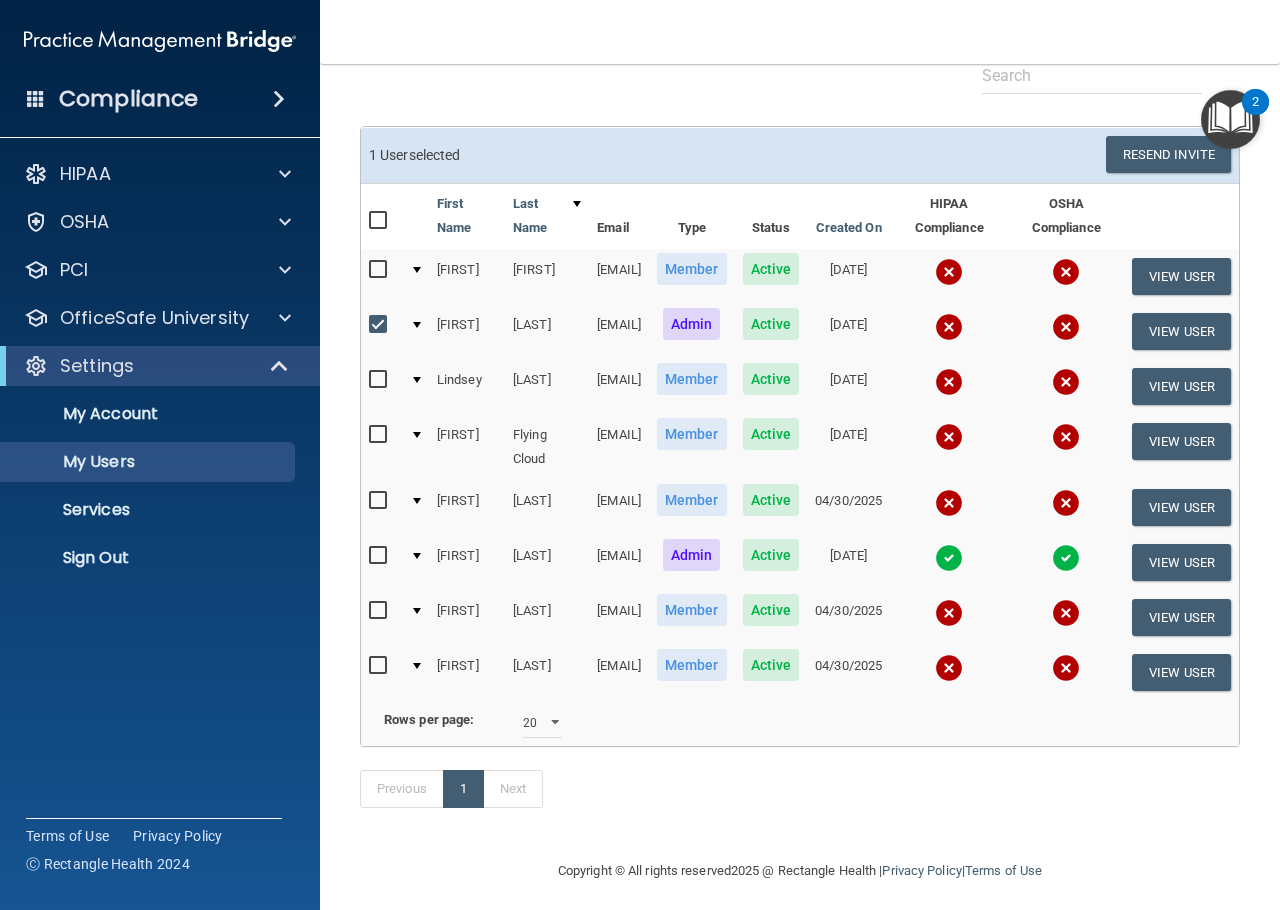 click at bounding box center (380, 380) 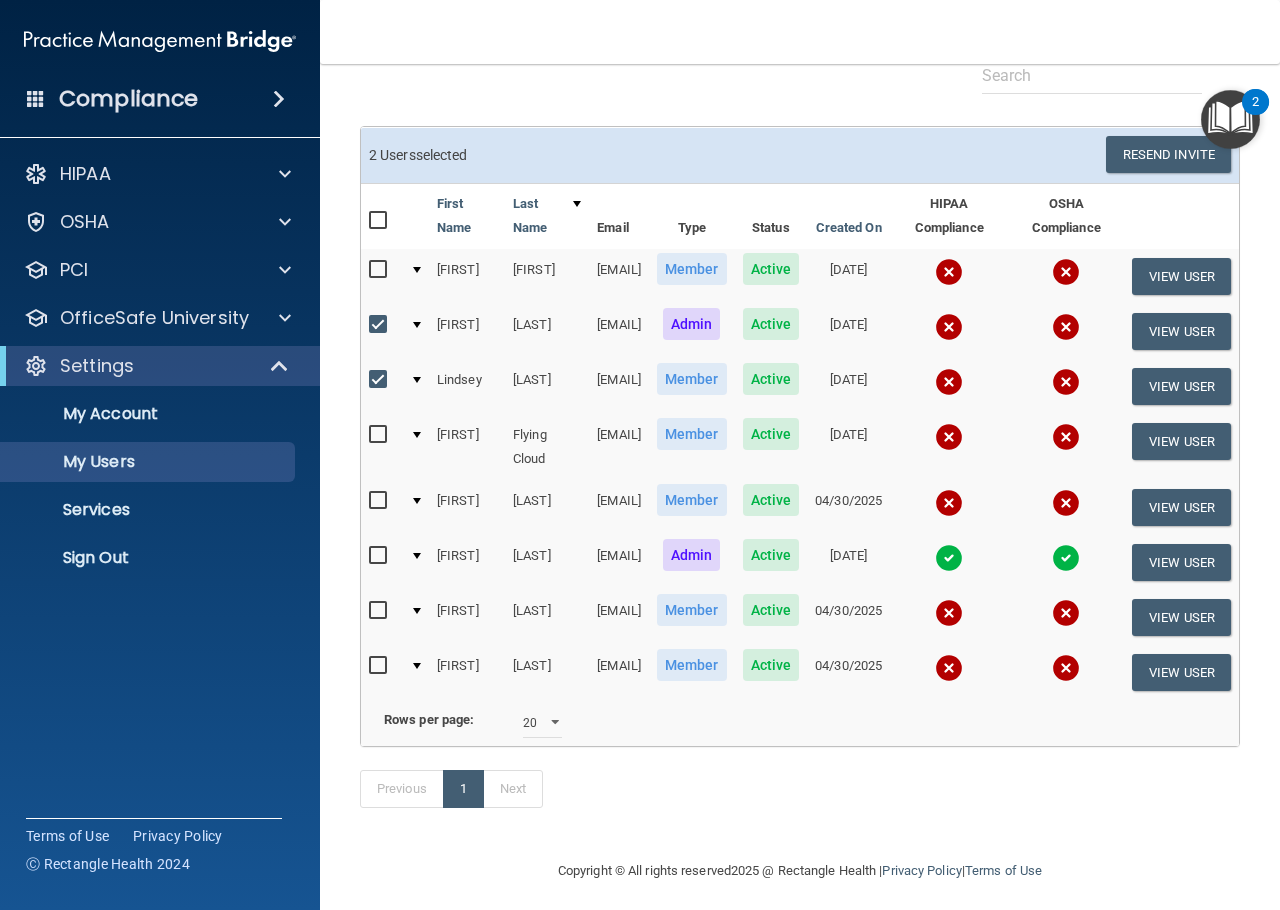 click at bounding box center [380, 501] 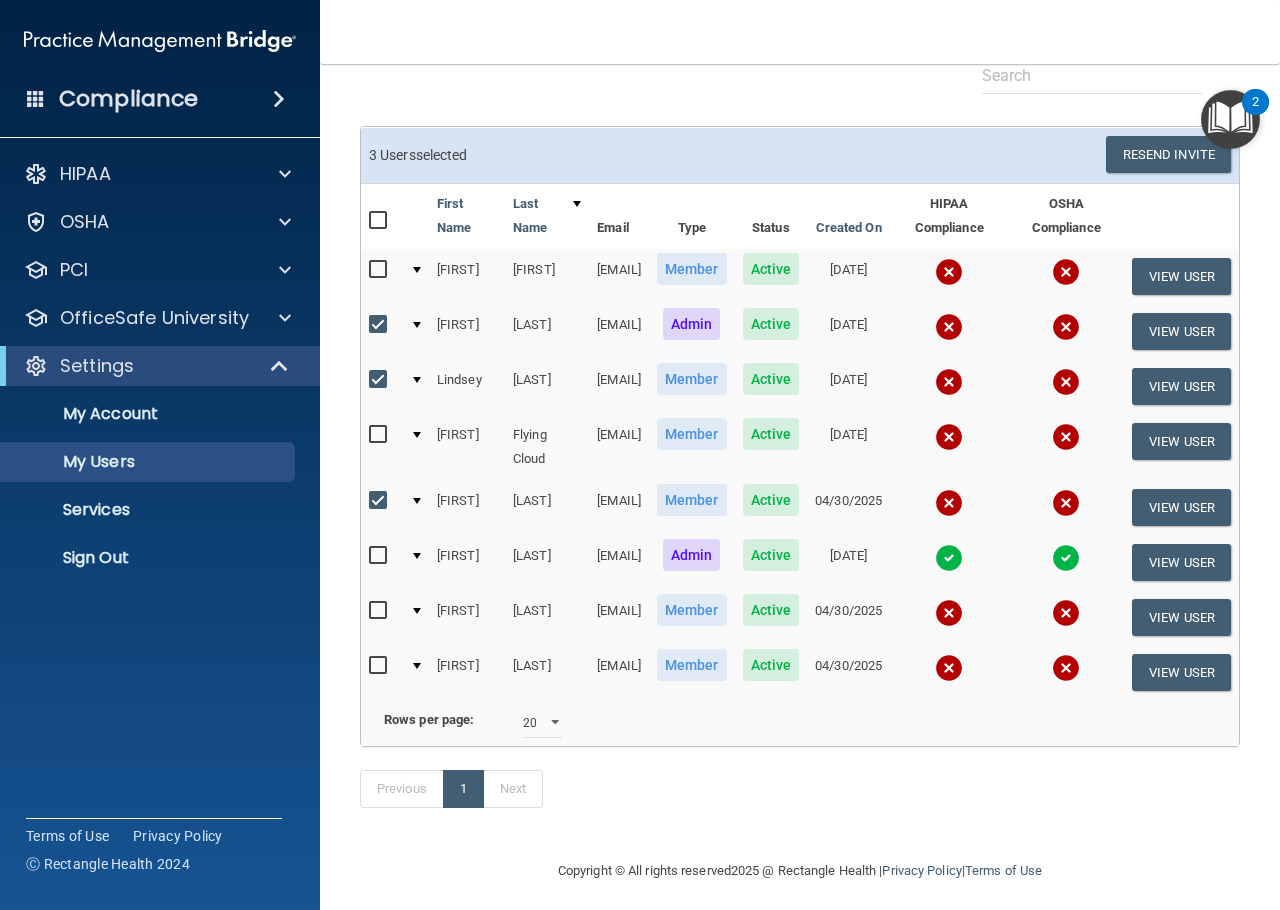 scroll, scrollTop: 139, scrollLeft: 0, axis: vertical 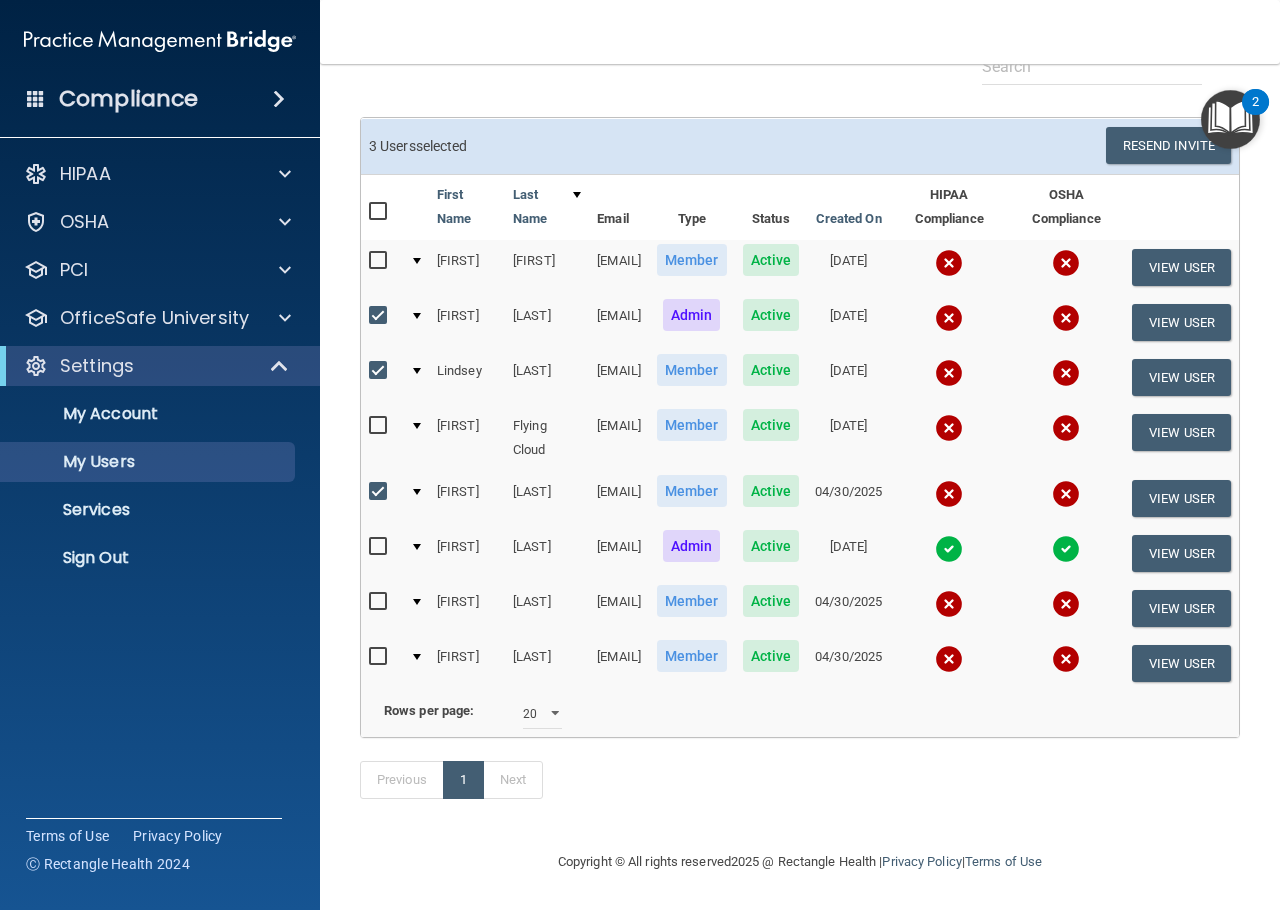 click at bounding box center [380, 602] 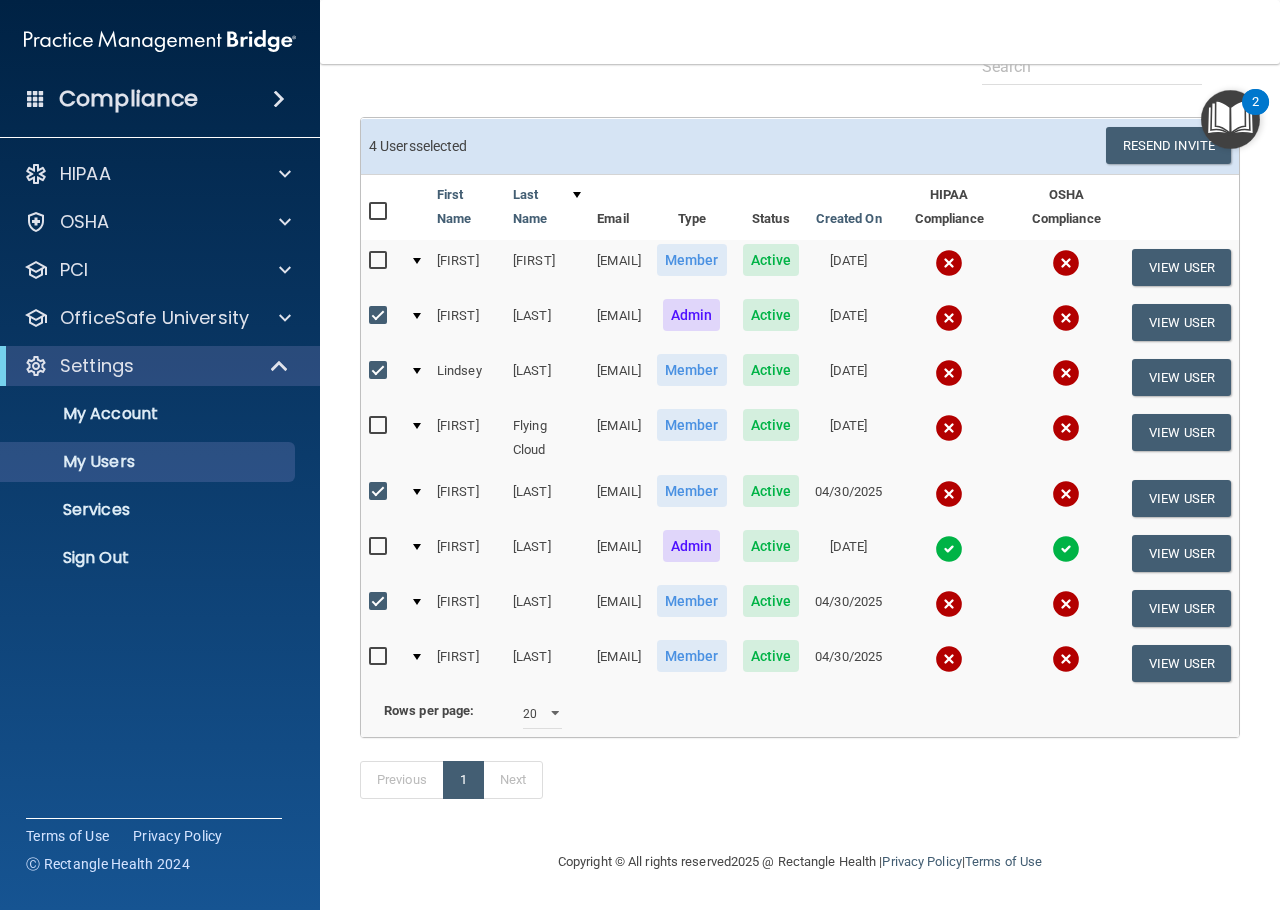 click at bounding box center (380, 657) 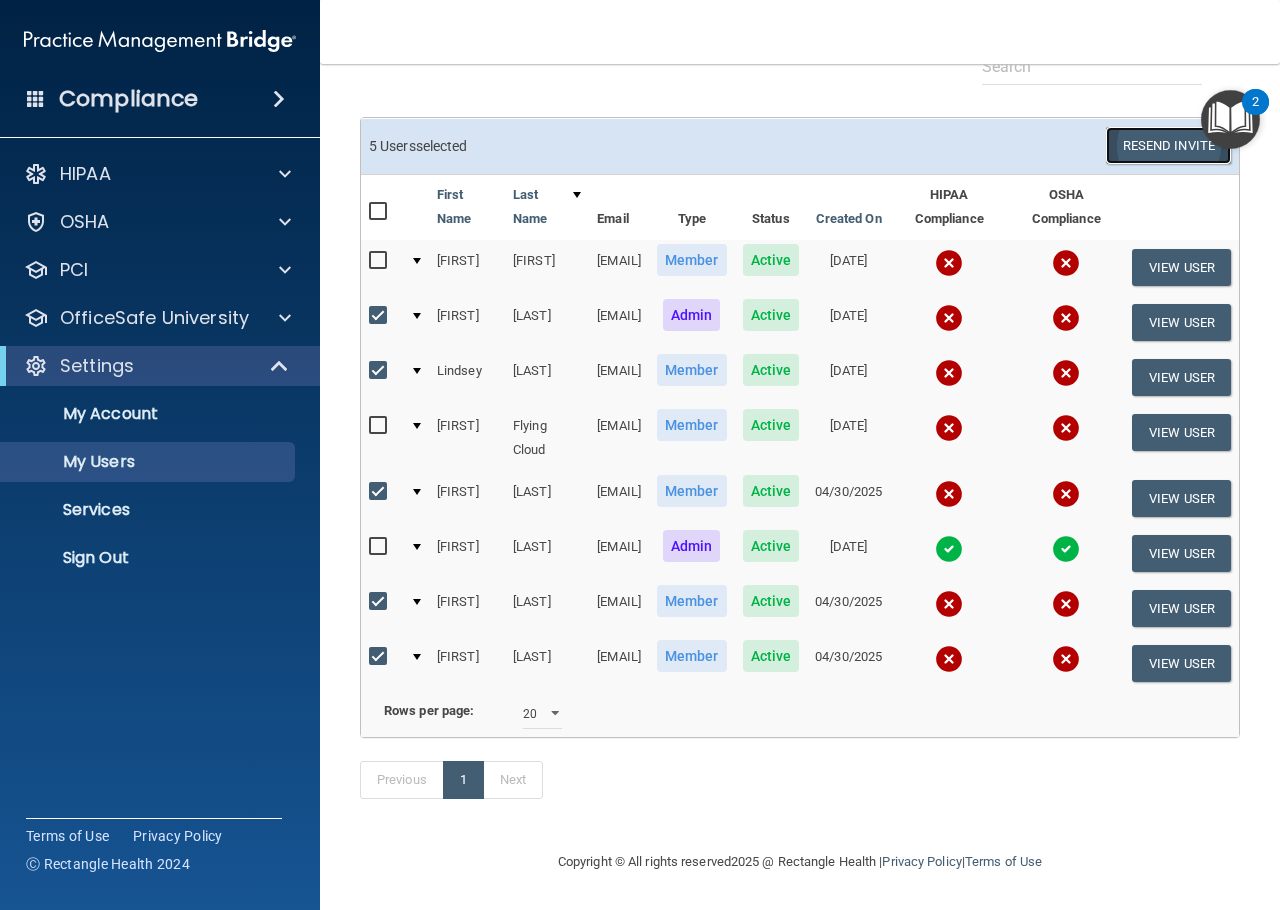 click on "Resend Invite" at bounding box center (1168, 145) 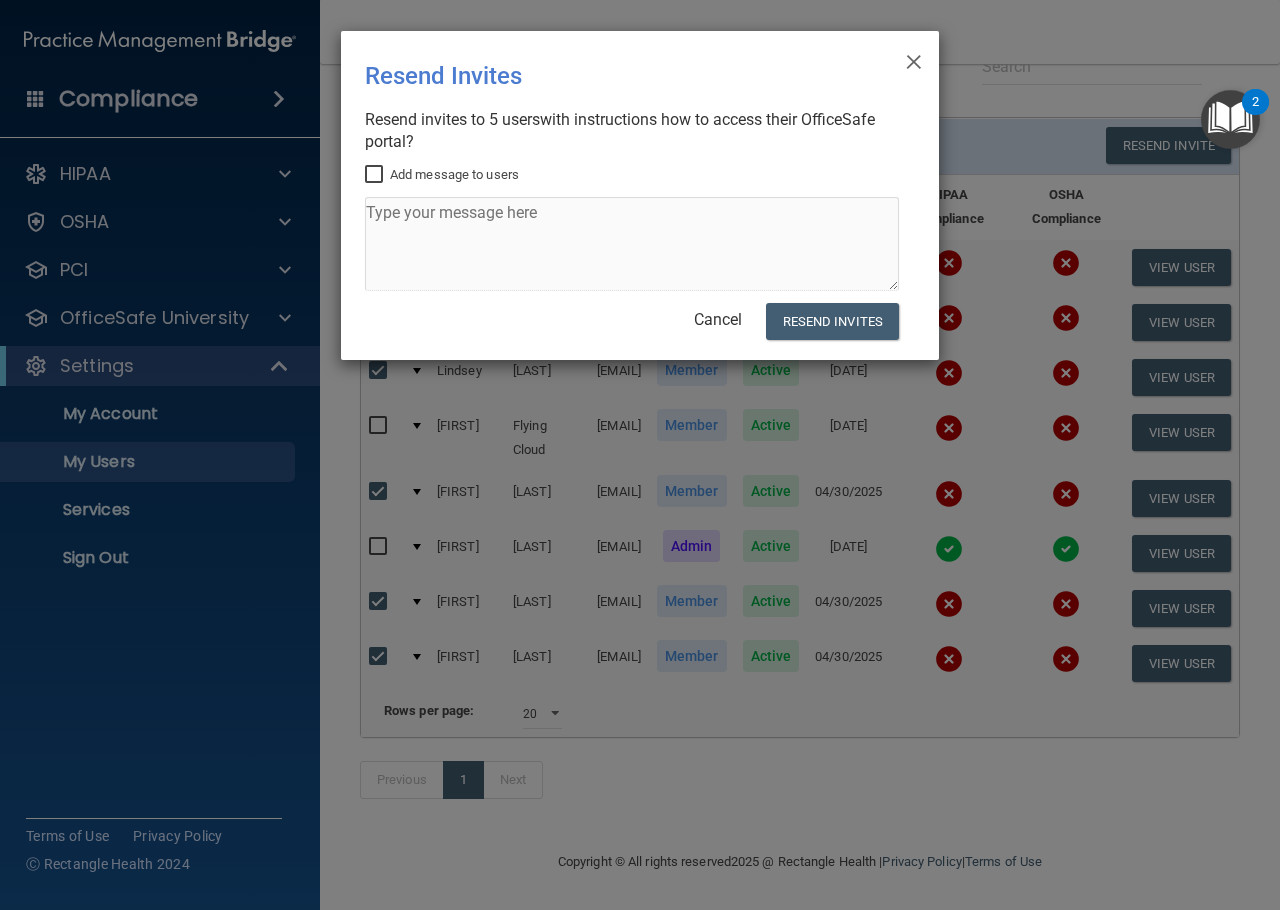 click on "Add message to users" at bounding box center (442, 175) 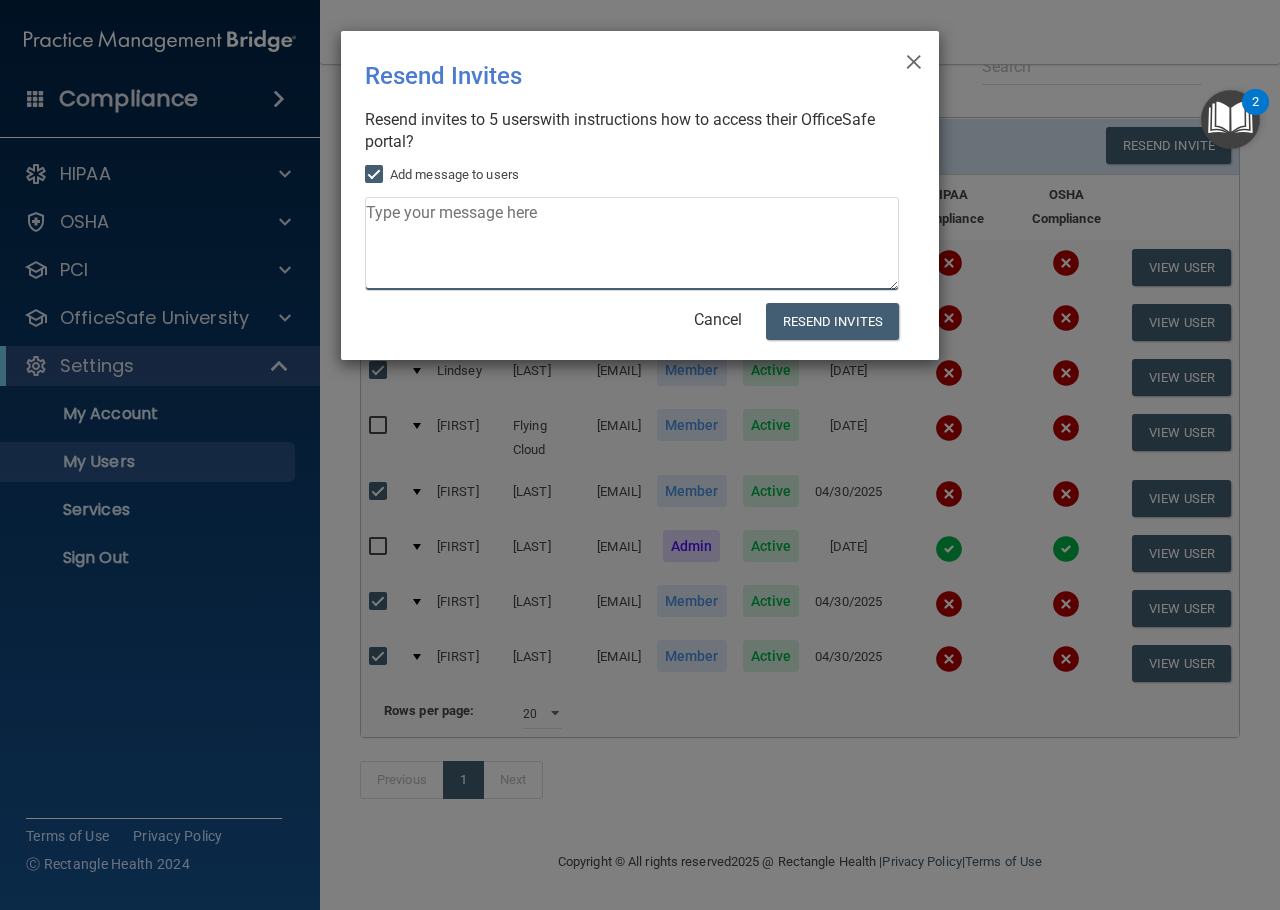 click at bounding box center [632, 244] 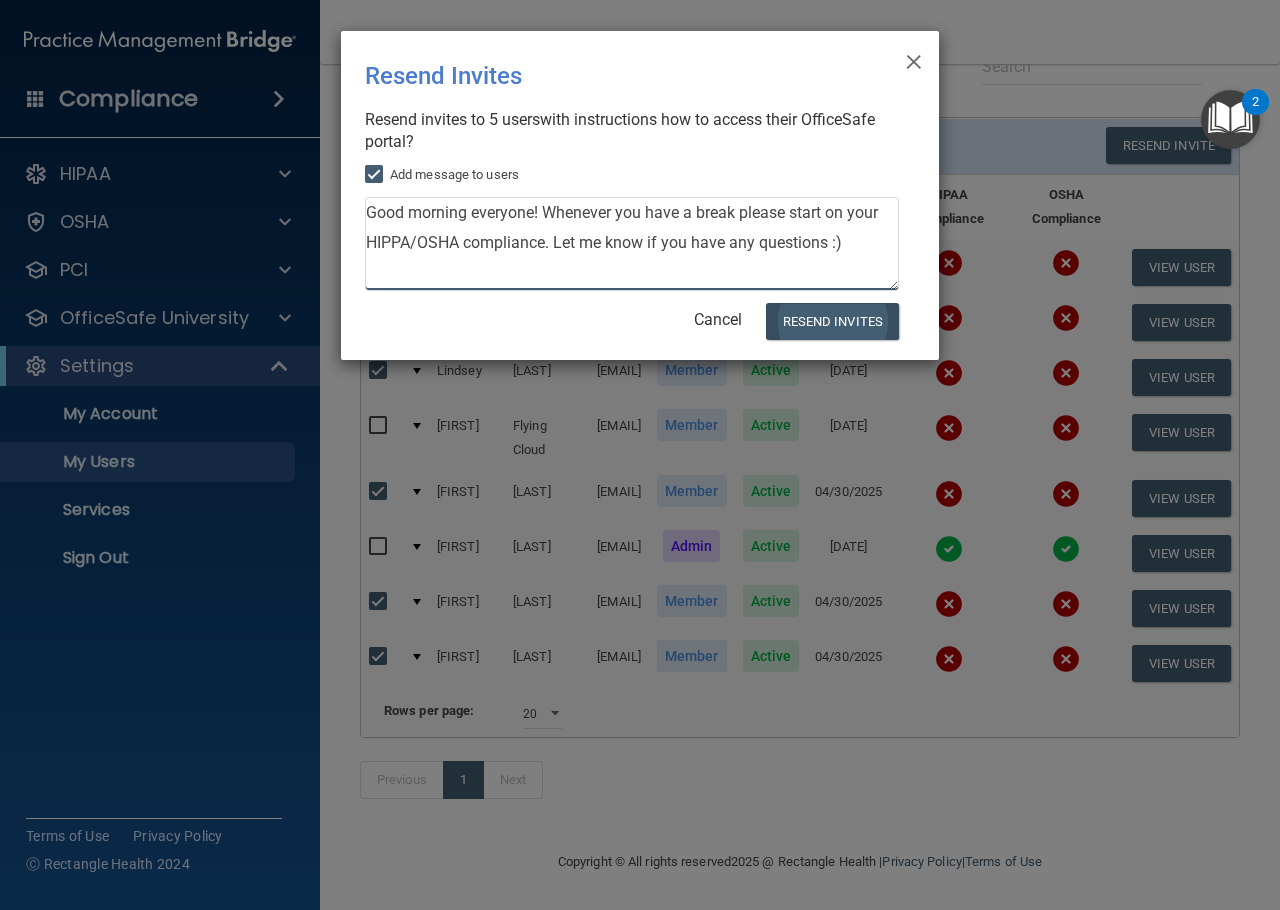 type on "Good morning everyone! Whenever you have a break please start on your HIPPA/OSHA compliance. Let me know if you have any questions :)" 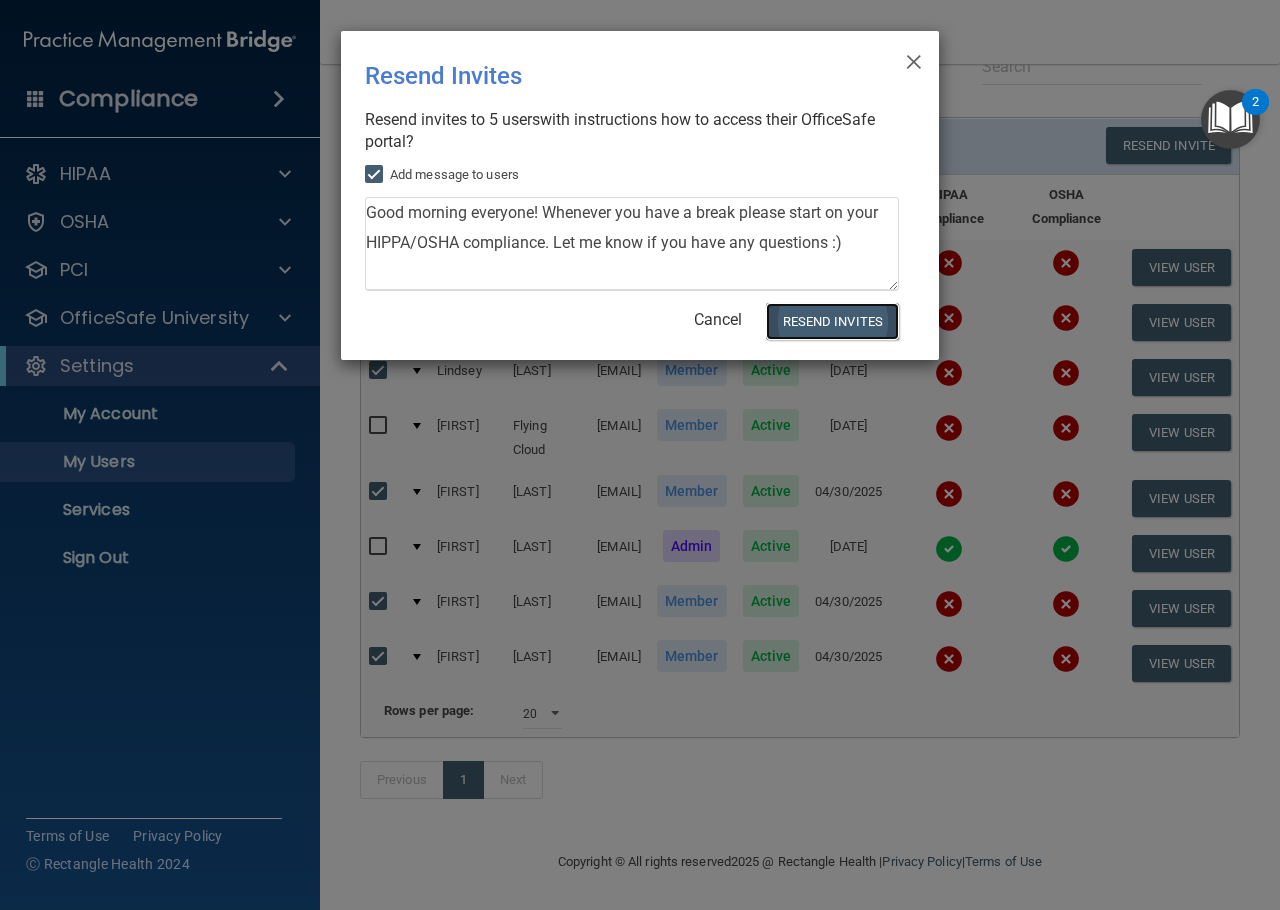click on "Resend Invites" at bounding box center (832, 321) 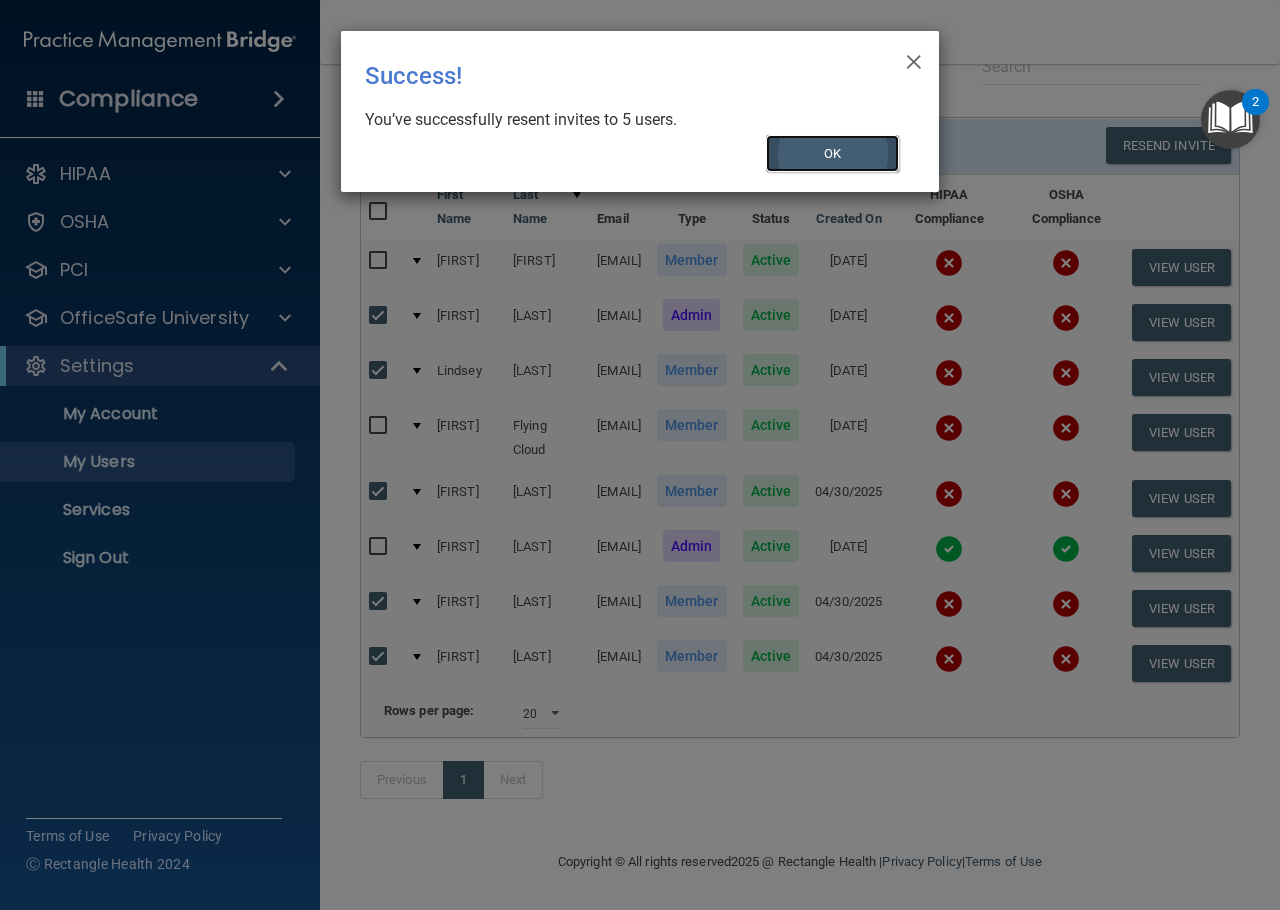 click on "OK" at bounding box center (833, 153) 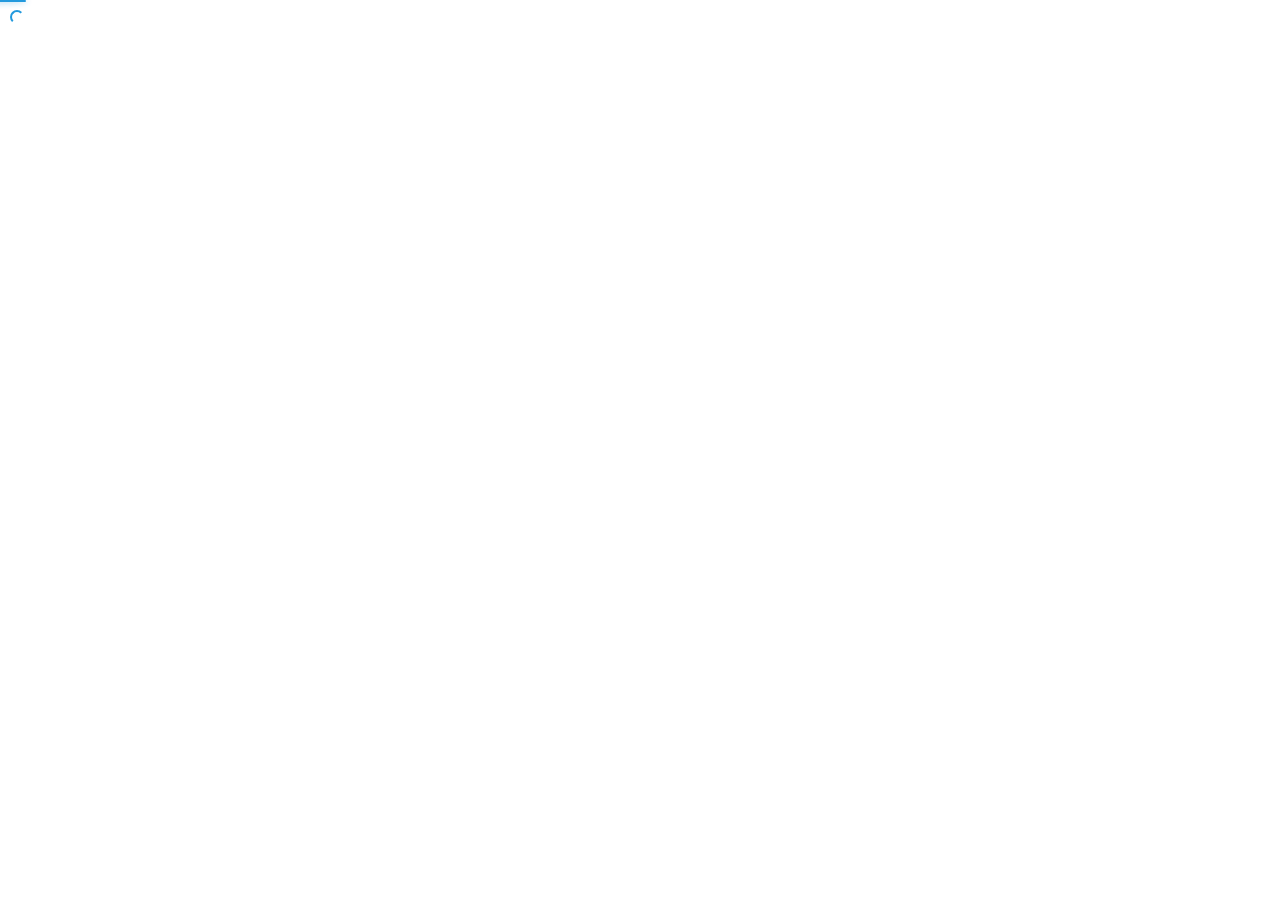 scroll, scrollTop: 0, scrollLeft: 0, axis: both 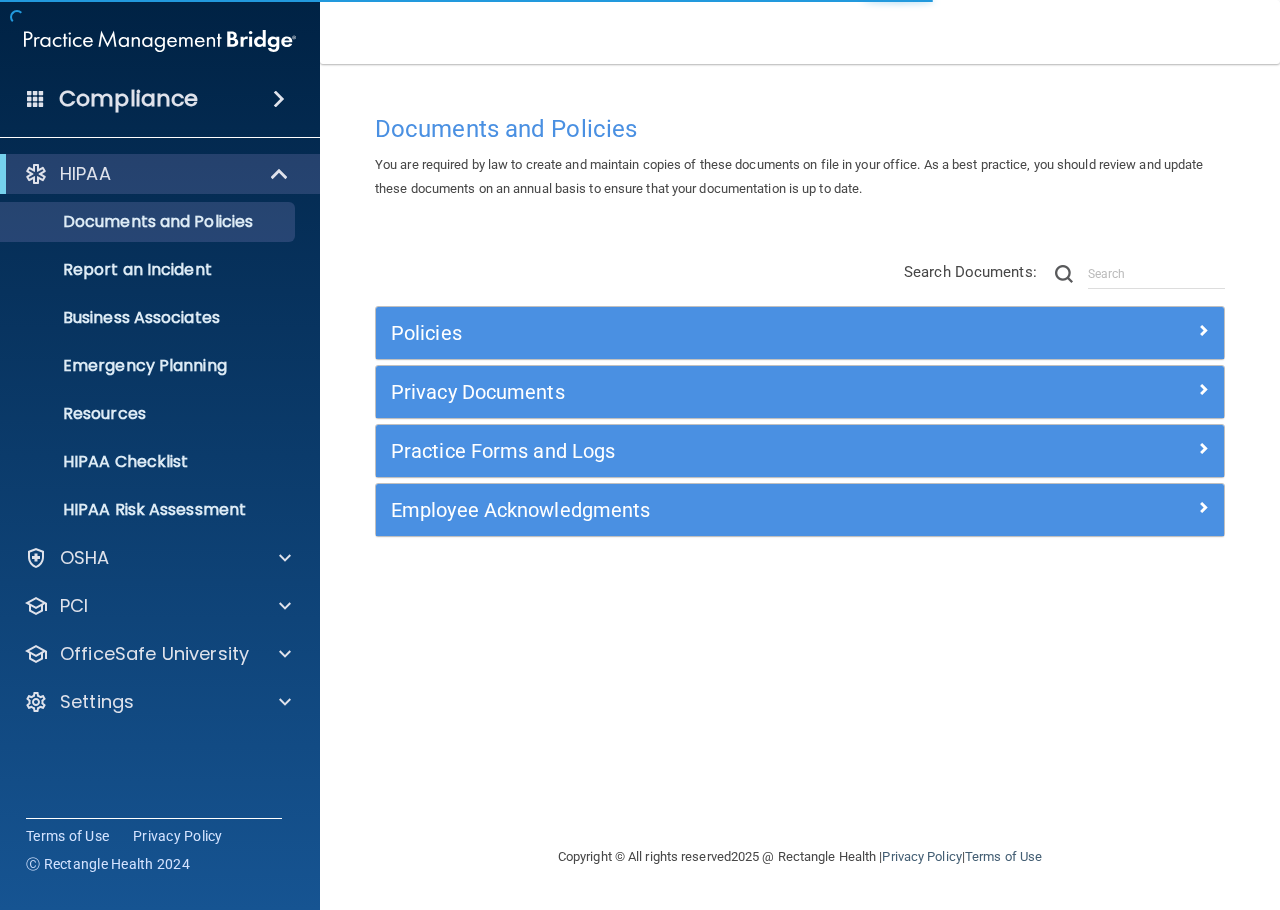 click on "You are required by law to create and maintain copies of these documents on file in your office. As a best practice, you should review and update these documents on an annual basis to ensure that your documentation is up to date." at bounding box center [800, 177] 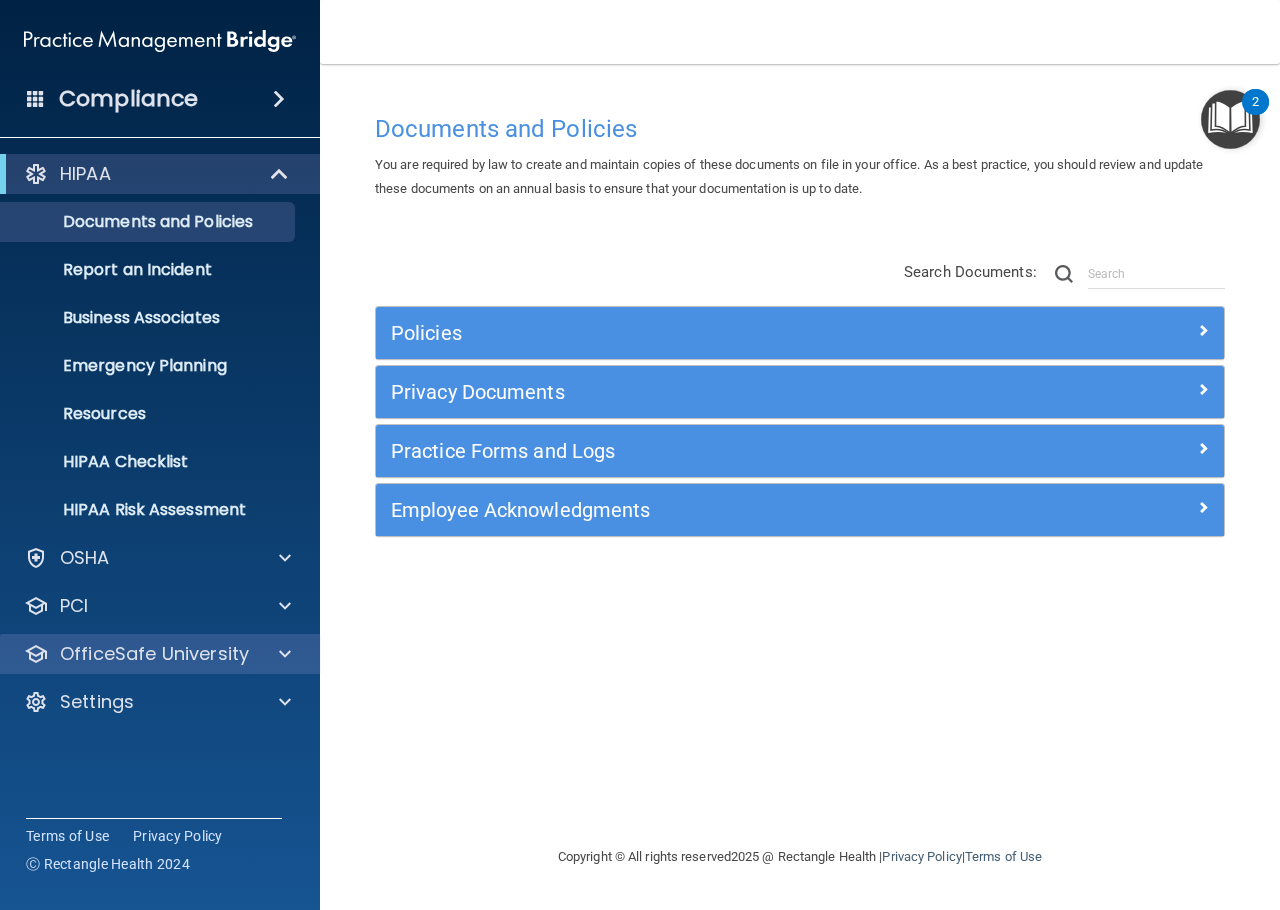 click on "OfficeSafe University" at bounding box center (160, 654) 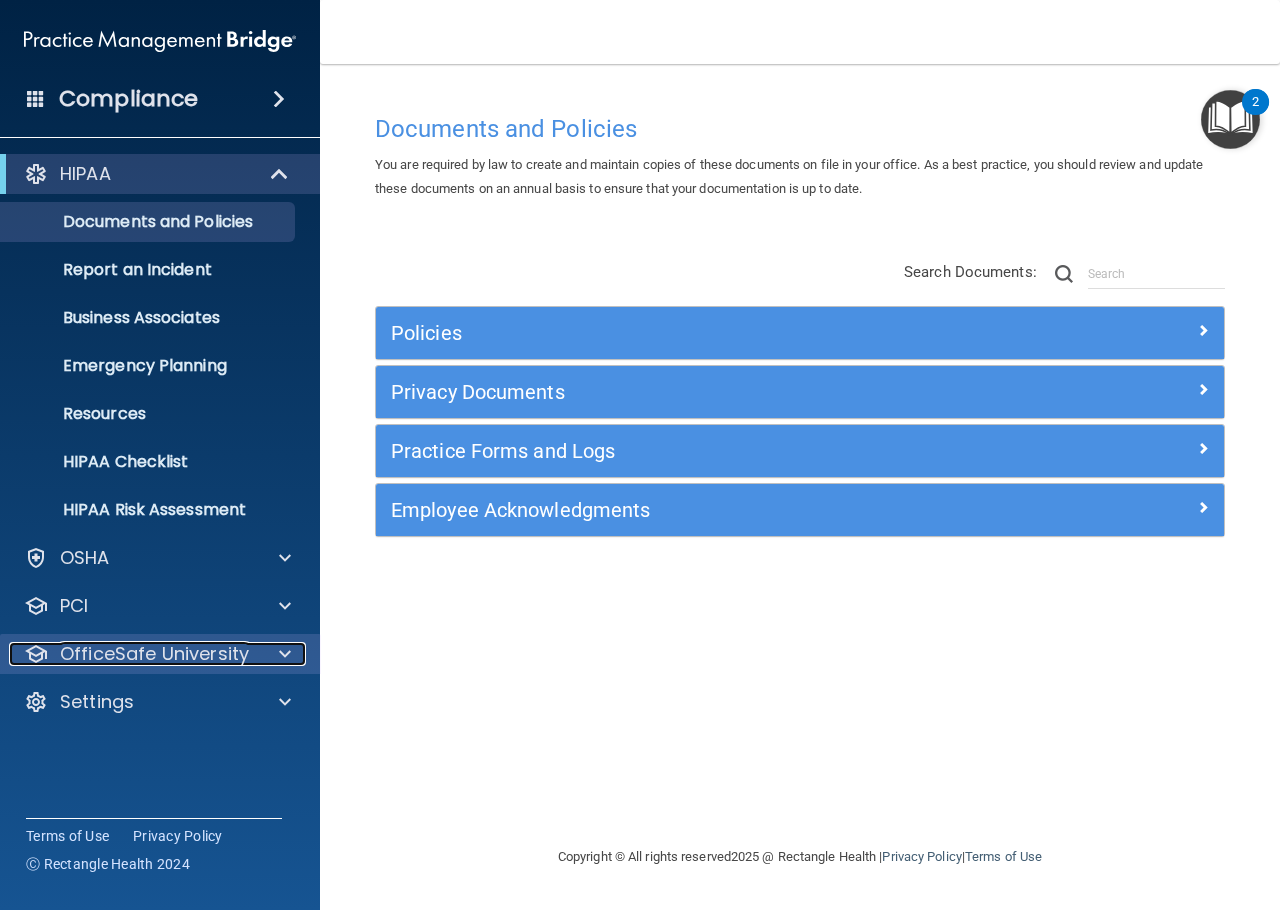 click at bounding box center [282, 654] 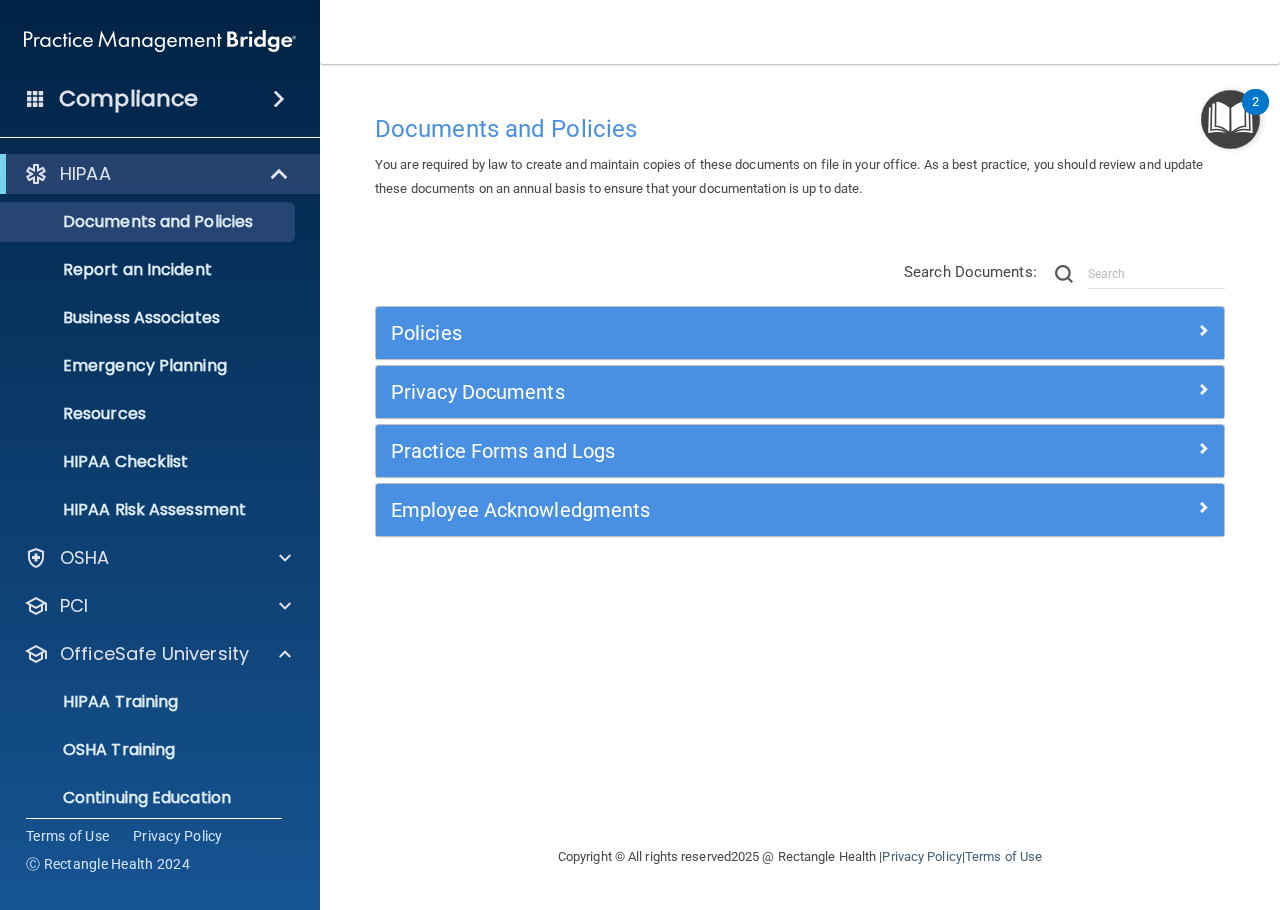 click on "Policies
Select All   (Unselect 0)    Unselect All            Print Selected (0)                       Acceptable Use Policy                         Policy that defines acceptable and unacceptable use of electronic devices and network resources in conjunction with its established culture of ethical and lawful behavior, openness, trust, and integrity.                     Business Associates Policy                         Policy that describes the obligations of business associates and the requirements for contracting with business associates.                     Complaint Process Policy                         Policy to provide a process for patients and responsible parties to make complaints concerning privacy and security practices.                     Document Destruction Policy                                             Documentation Retention Policy                                             Employee Access to PHI Policy" at bounding box center [800, 433] 